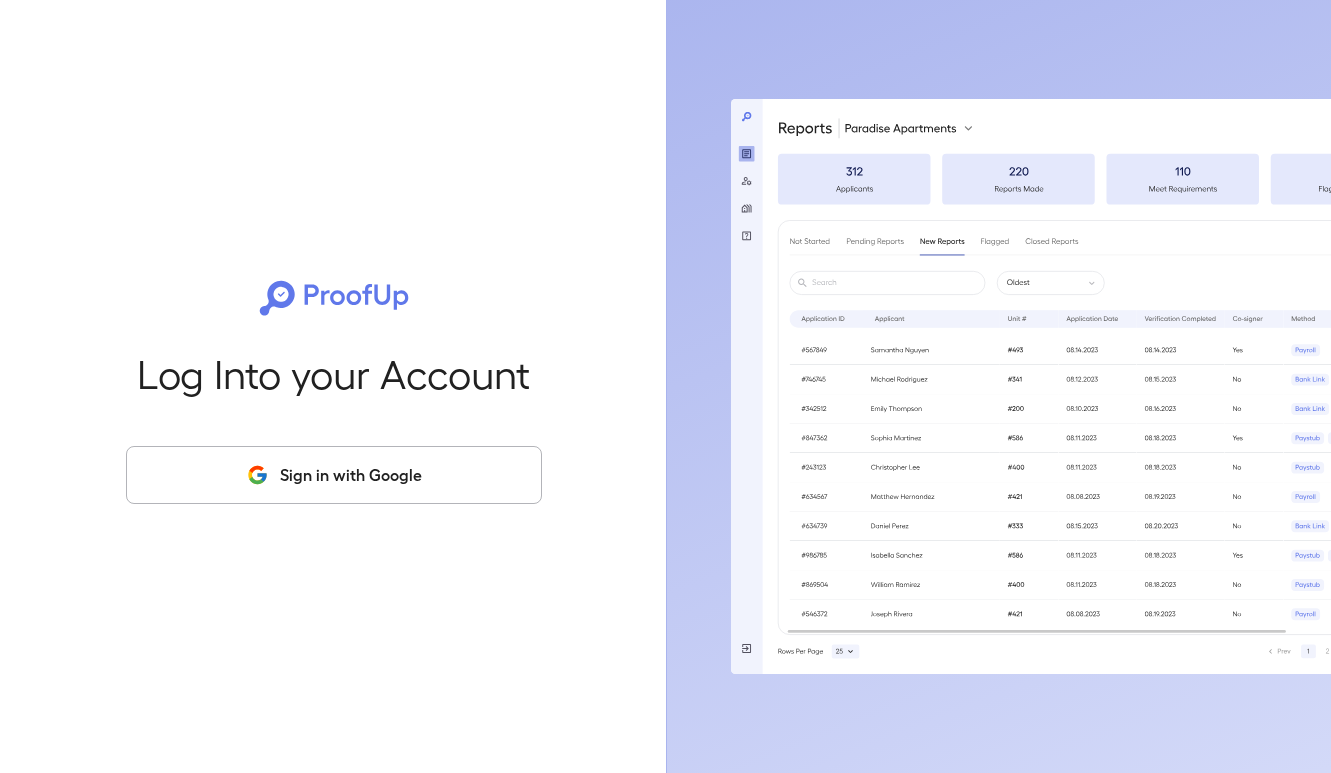 scroll, scrollTop: 0, scrollLeft: 0, axis: both 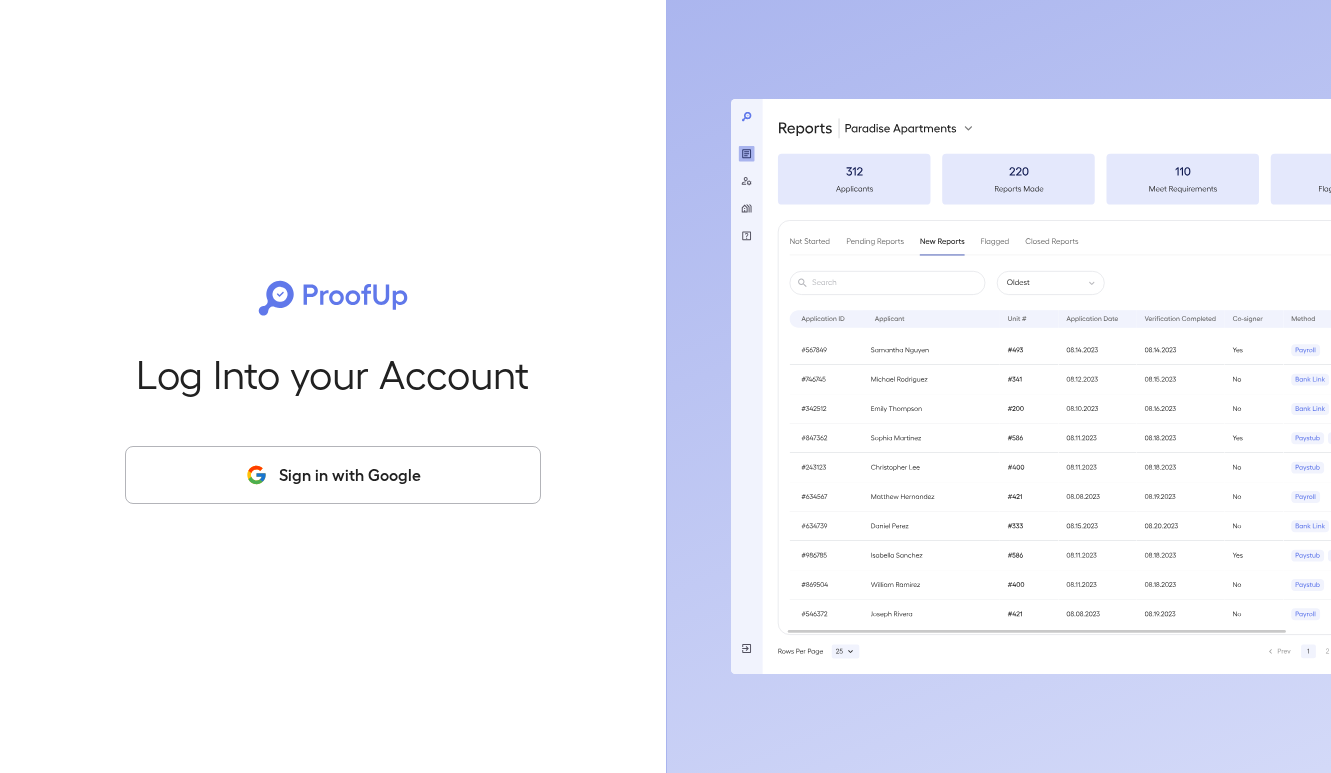 click on "Sign in with Google" at bounding box center [333, 475] 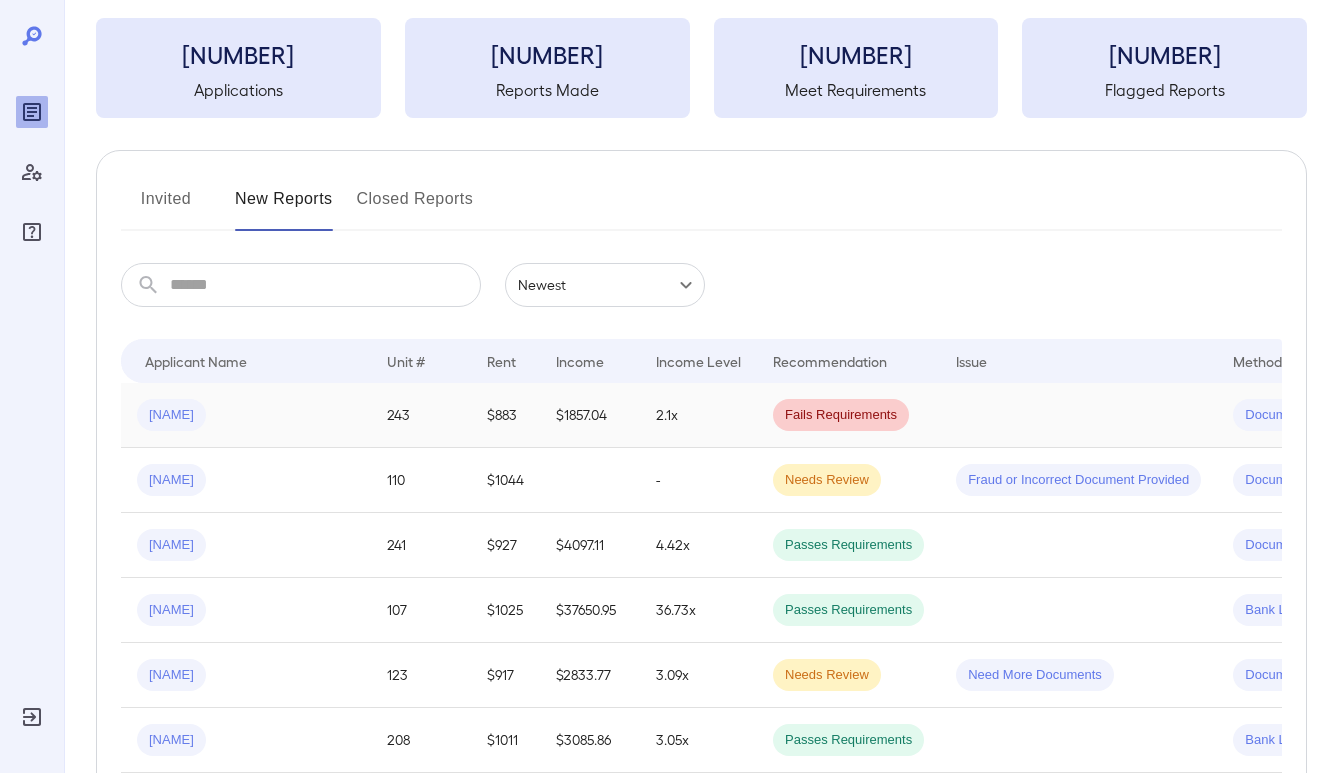scroll, scrollTop: 99, scrollLeft: 0, axis: vertical 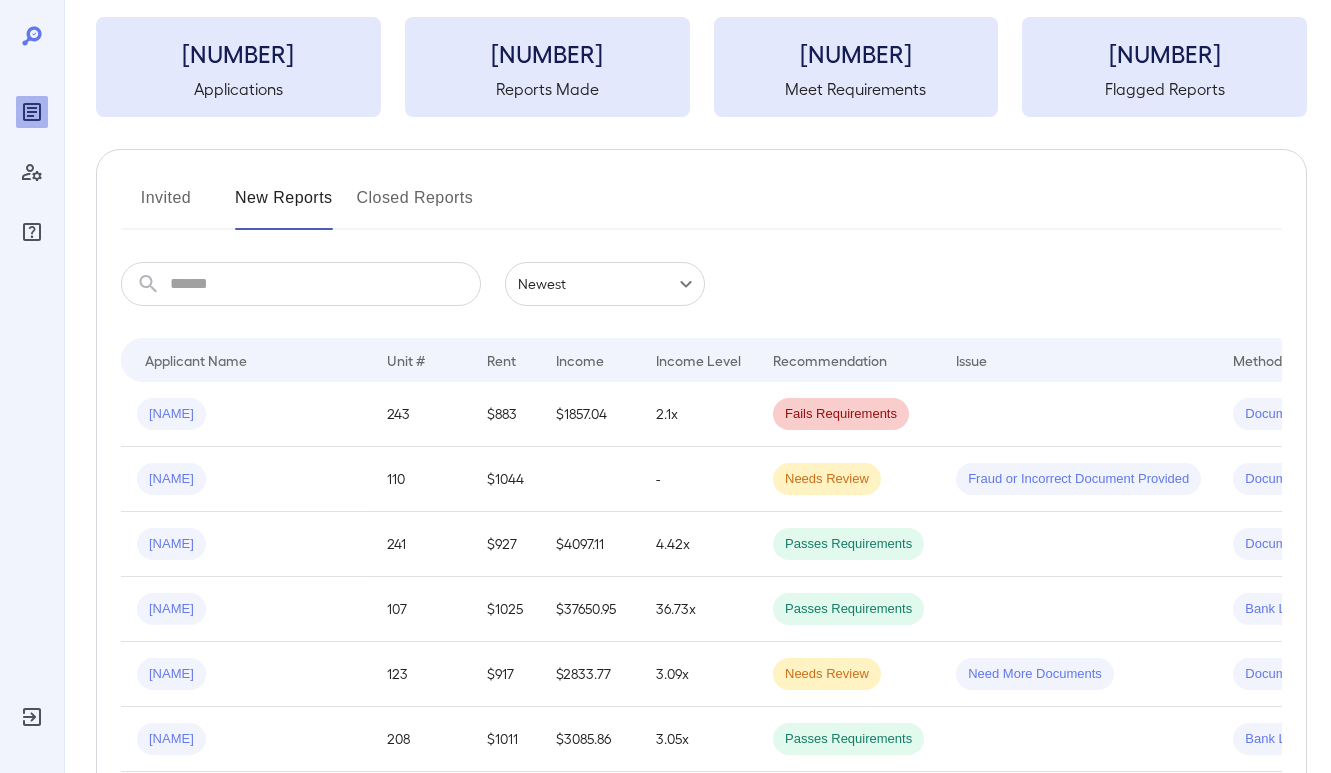 click at bounding box center [325, 284] 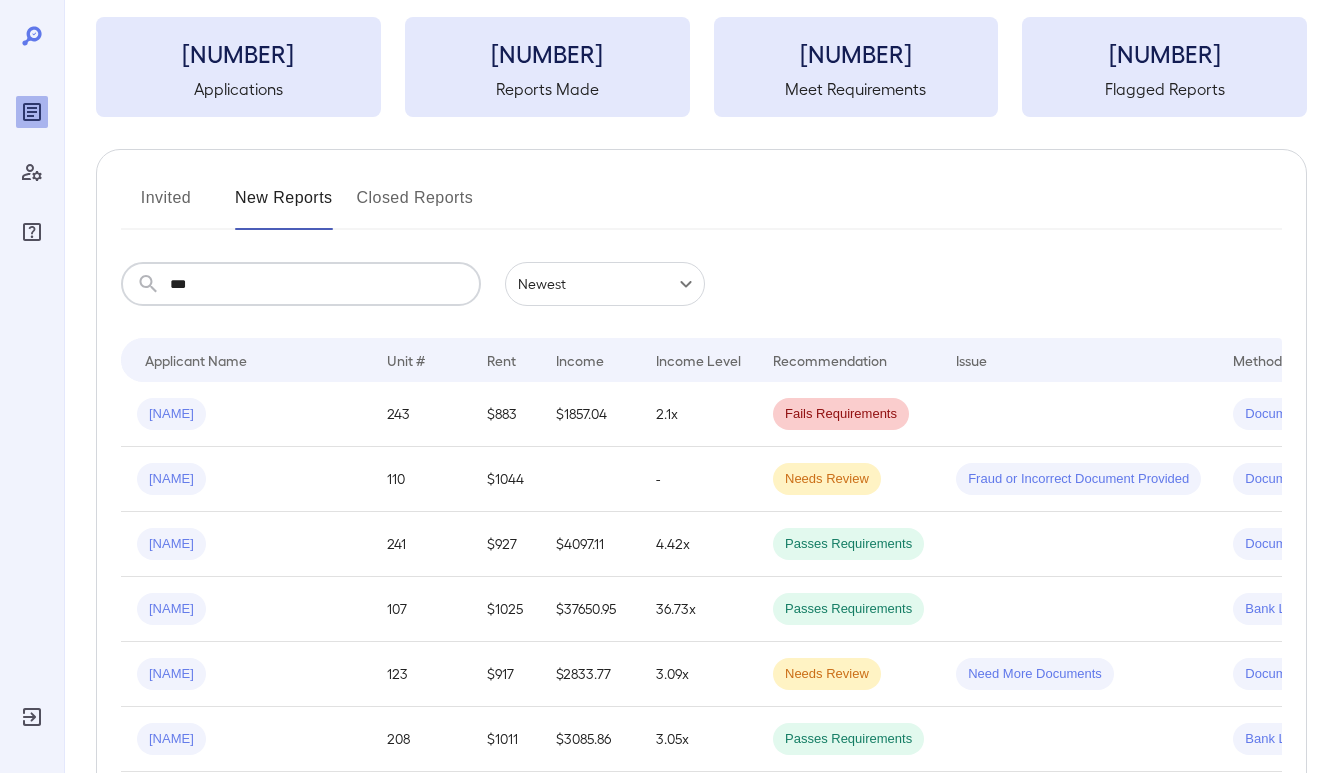 scroll, scrollTop: 0, scrollLeft: 0, axis: both 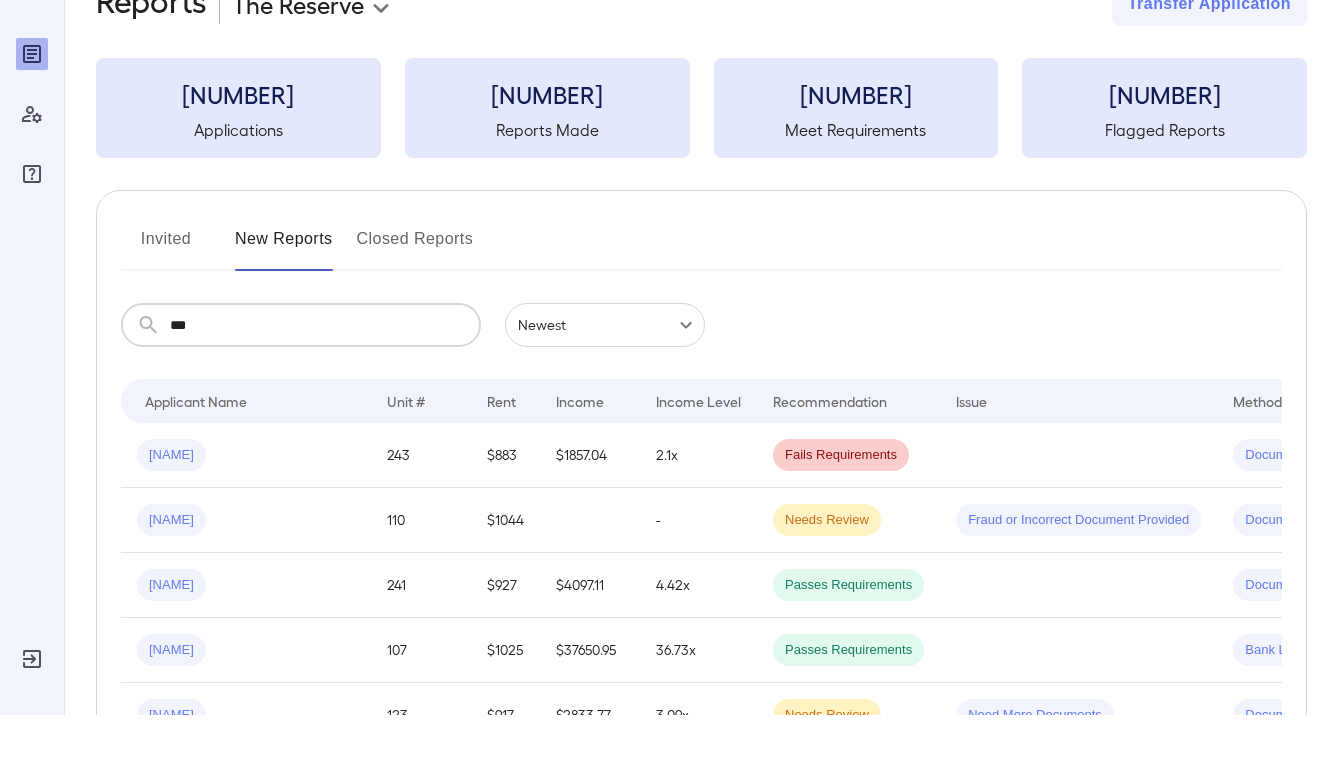 type on "***" 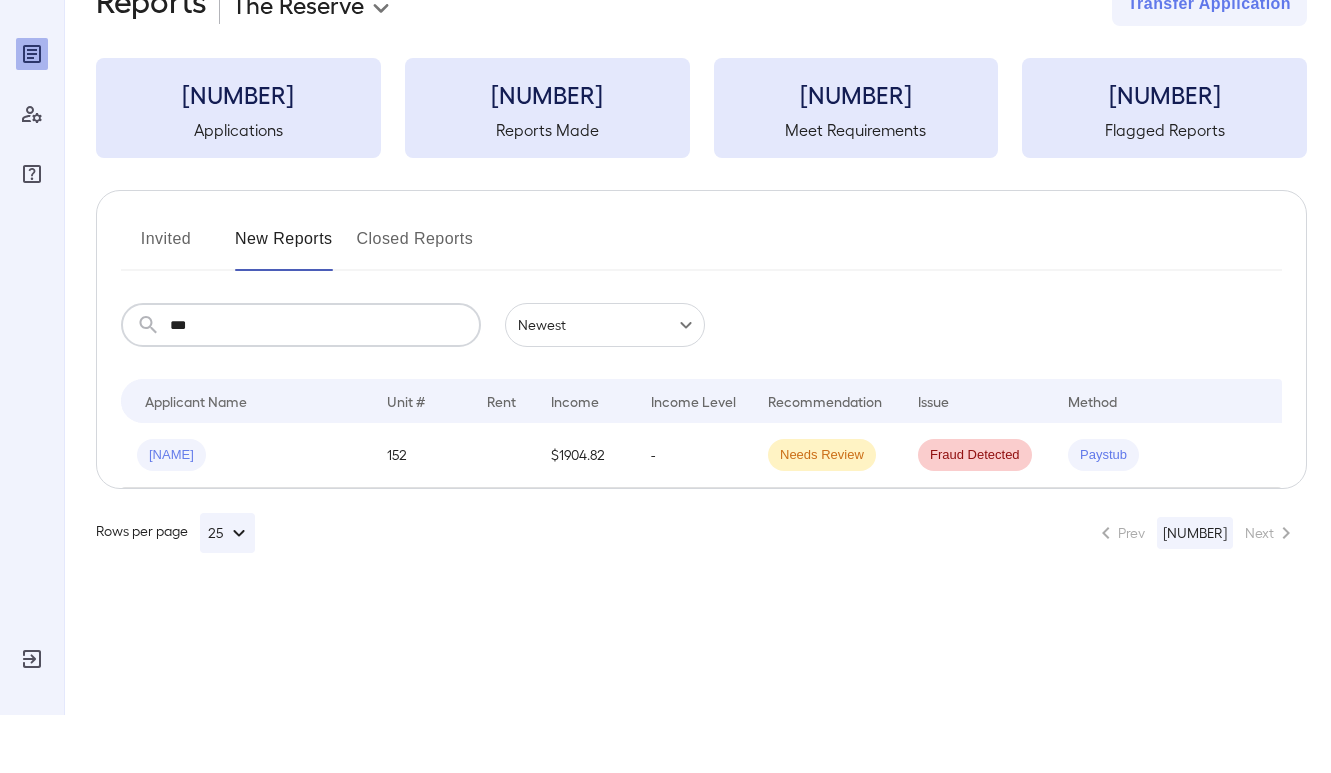 scroll, scrollTop: 58, scrollLeft: 0, axis: vertical 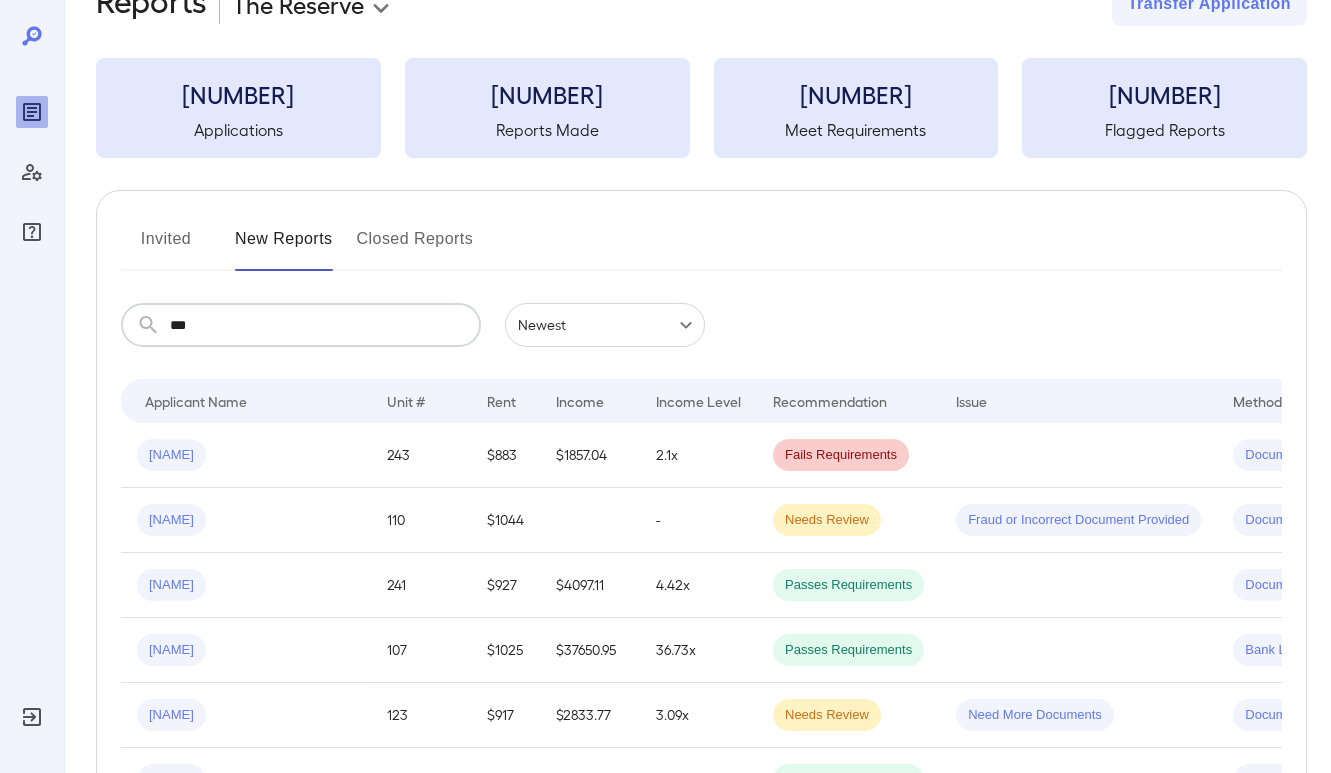 click on "Invited" at bounding box center (166, 247) 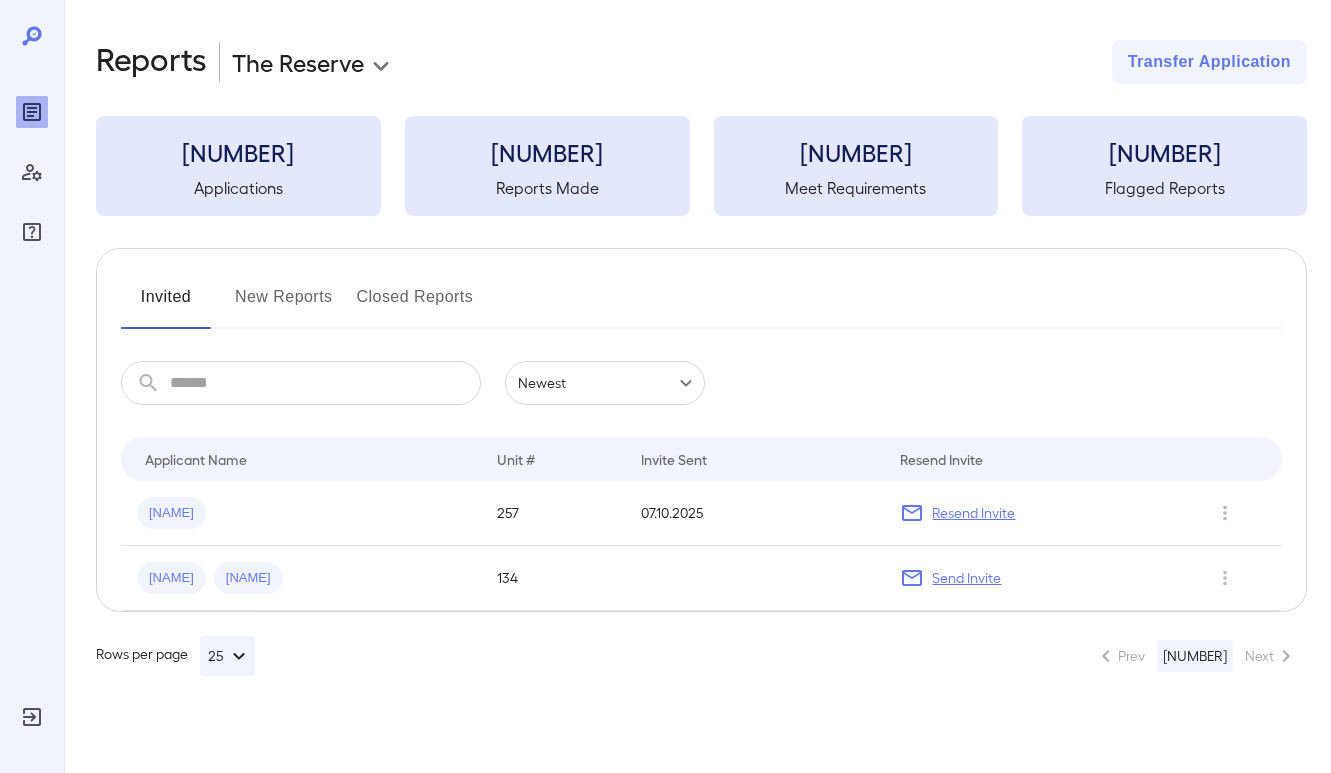scroll, scrollTop: 0, scrollLeft: 0, axis: both 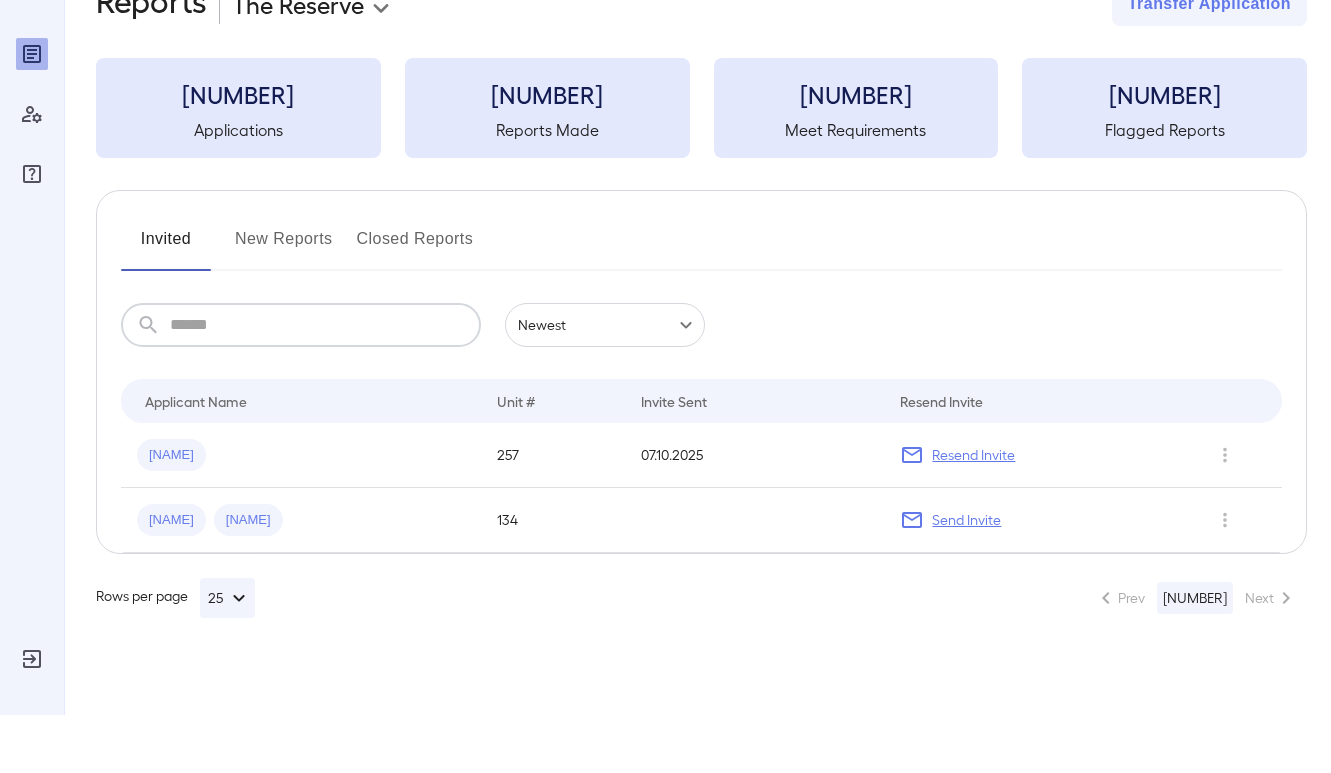 click at bounding box center (325, 383) 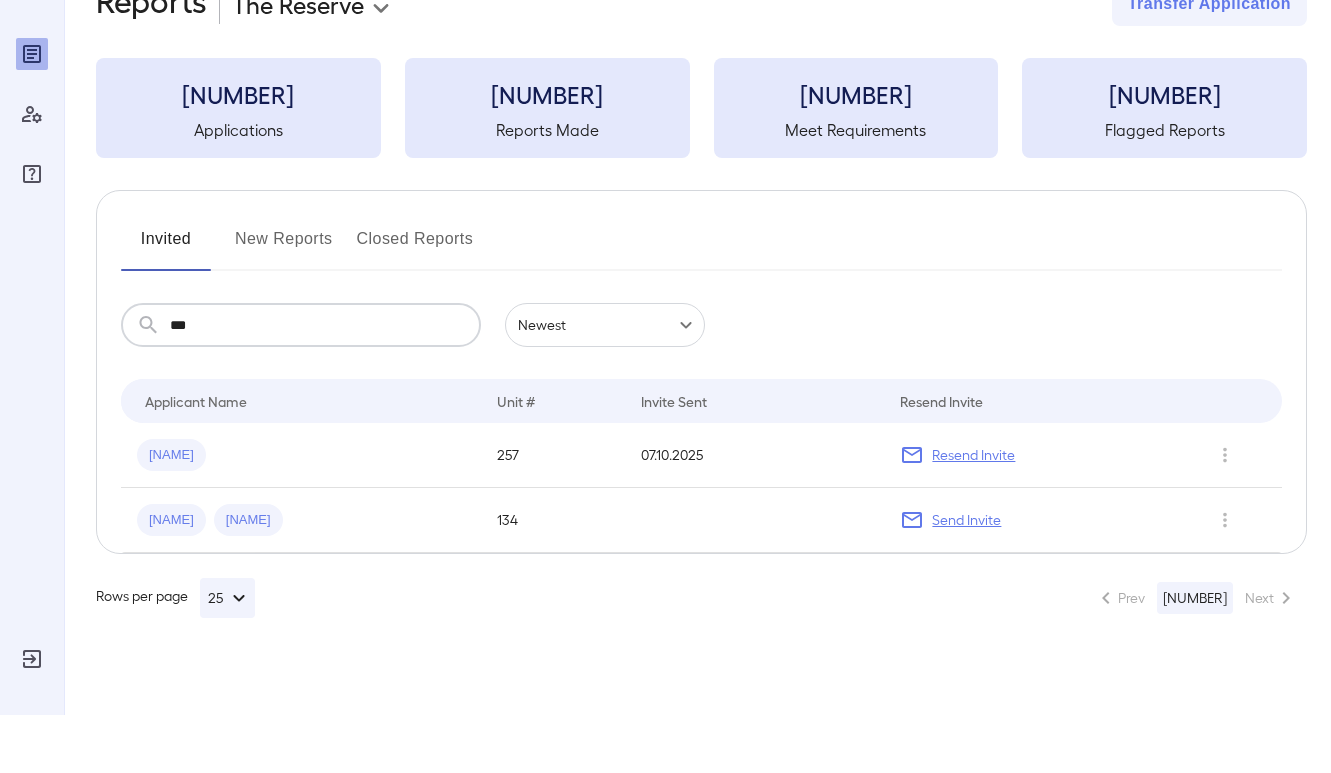 scroll, scrollTop: 58, scrollLeft: 0, axis: vertical 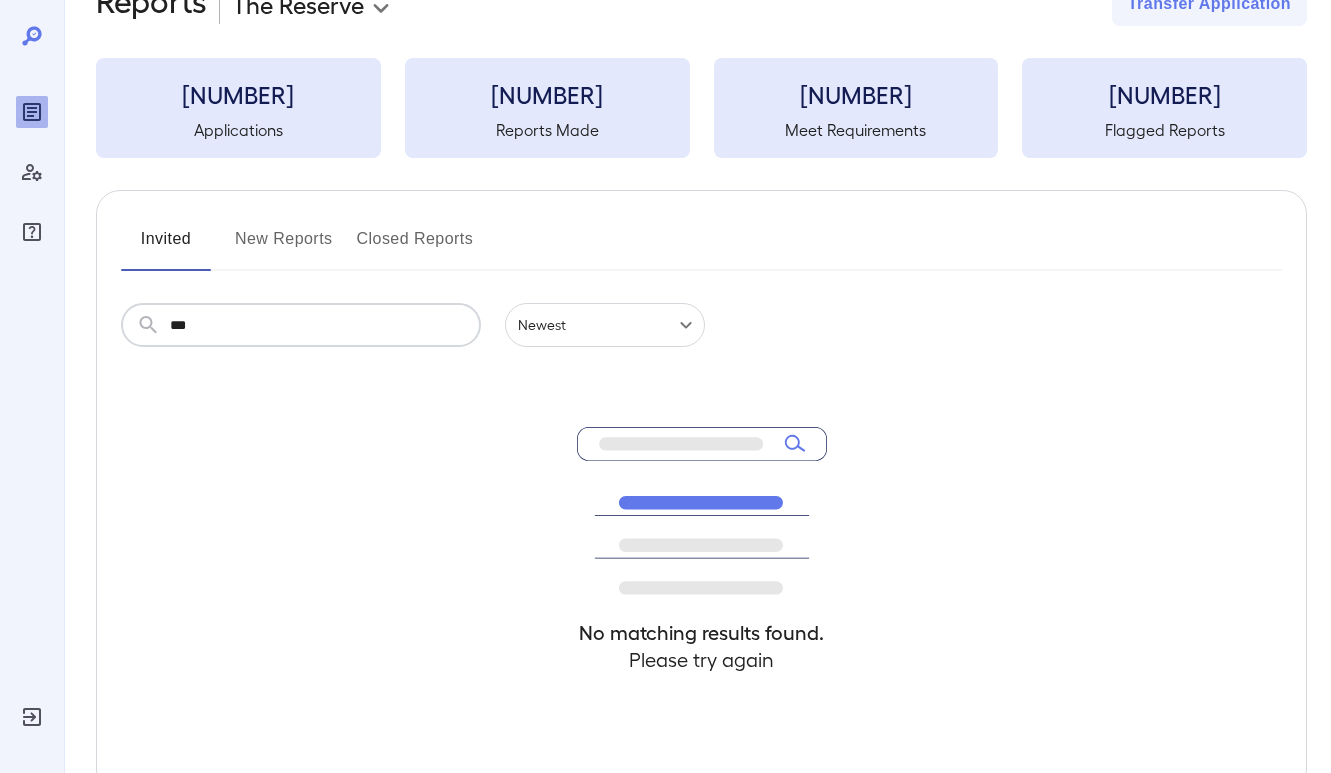 click on "***" at bounding box center [325, 325] 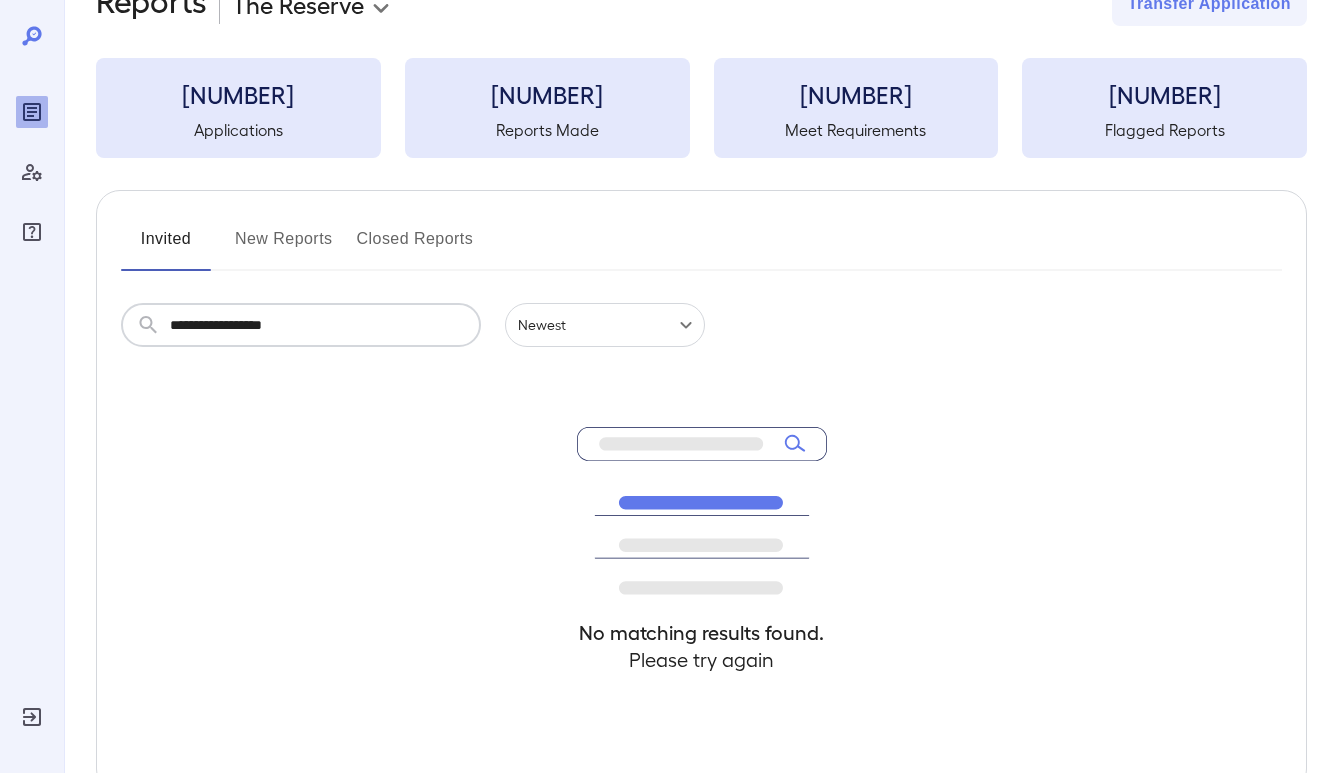 type on "**********" 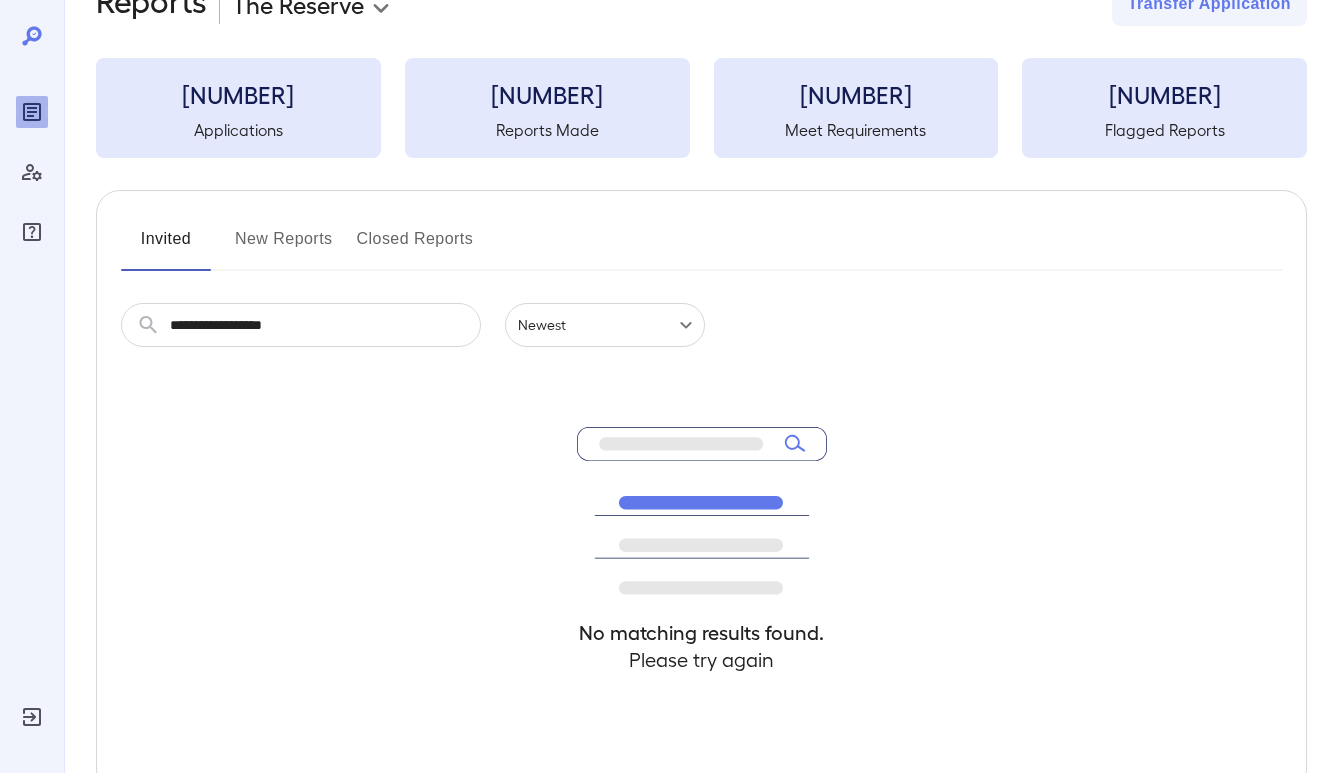 click on "New Reports" at bounding box center (284, 247) 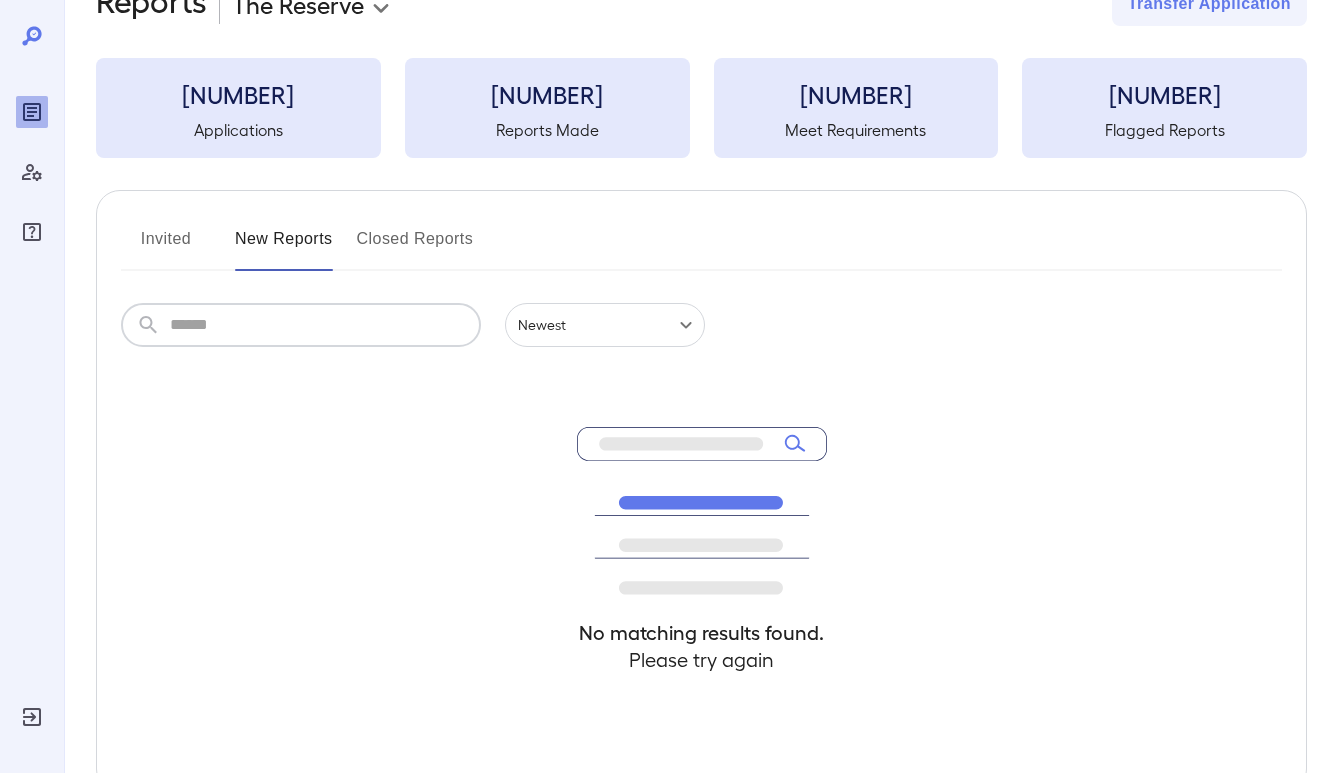 click at bounding box center (325, 325) 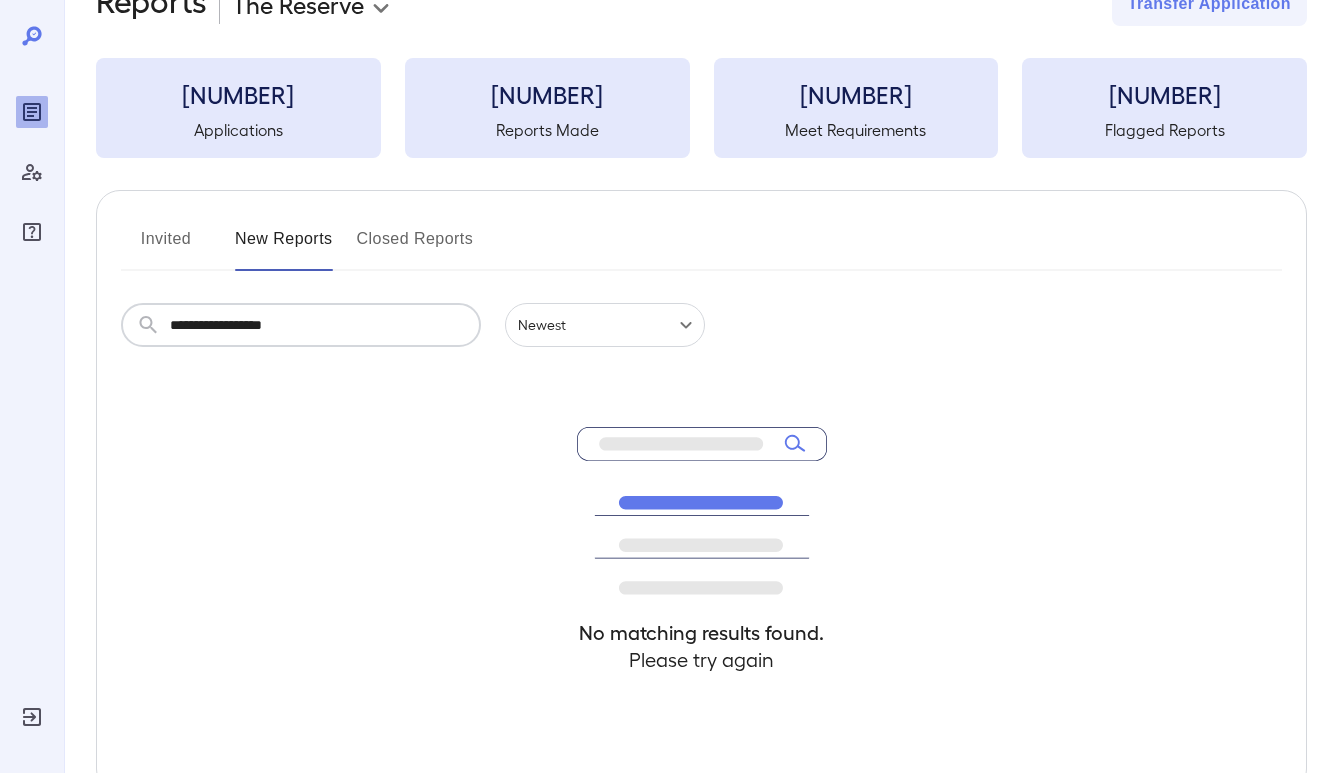 type on "**********" 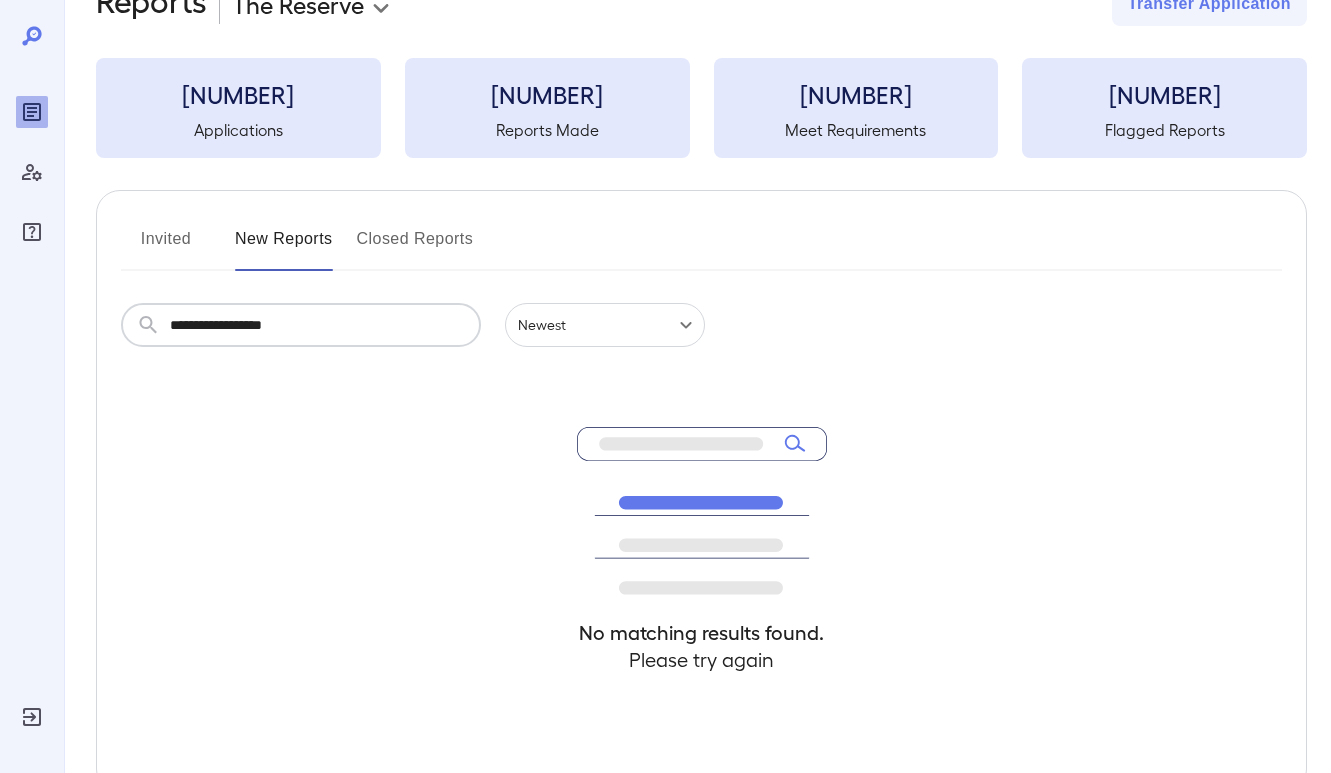 click on "Invited" at bounding box center [166, 247] 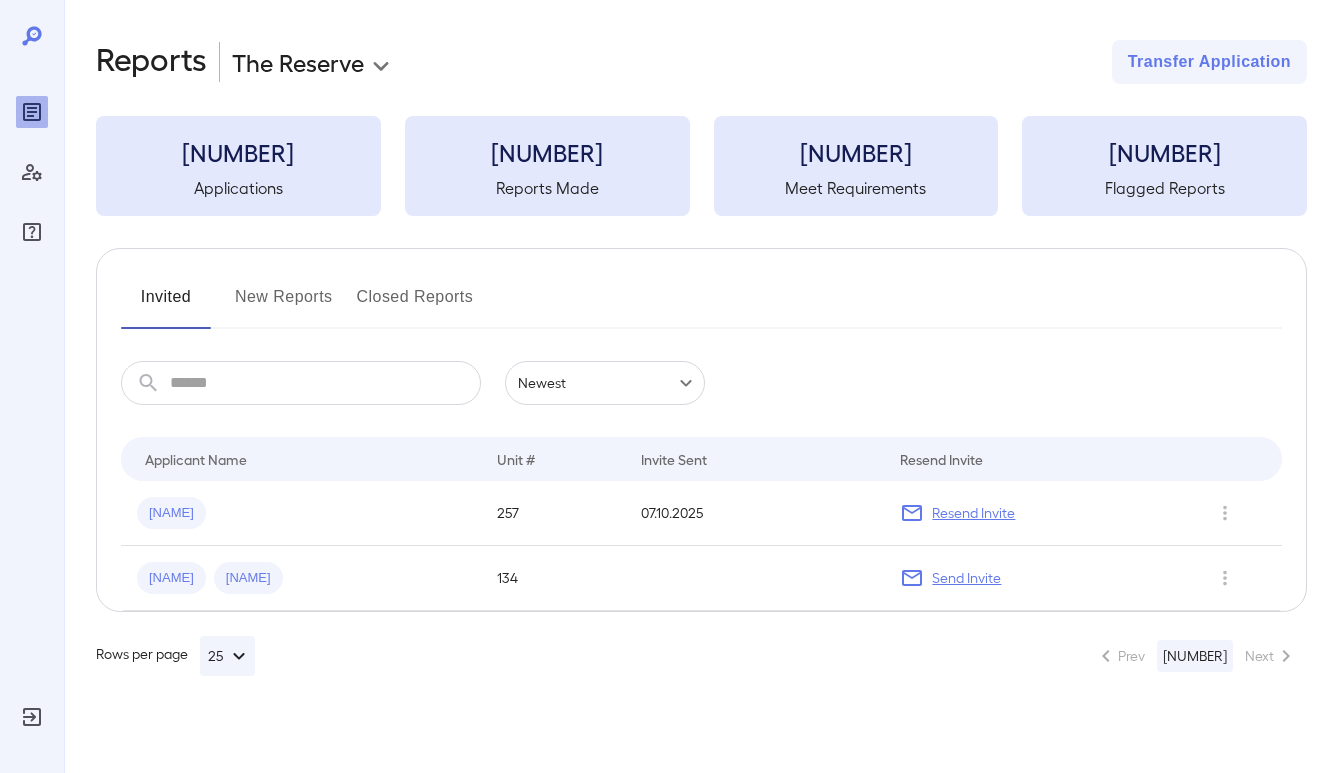 scroll, scrollTop: 0, scrollLeft: 0, axis: both 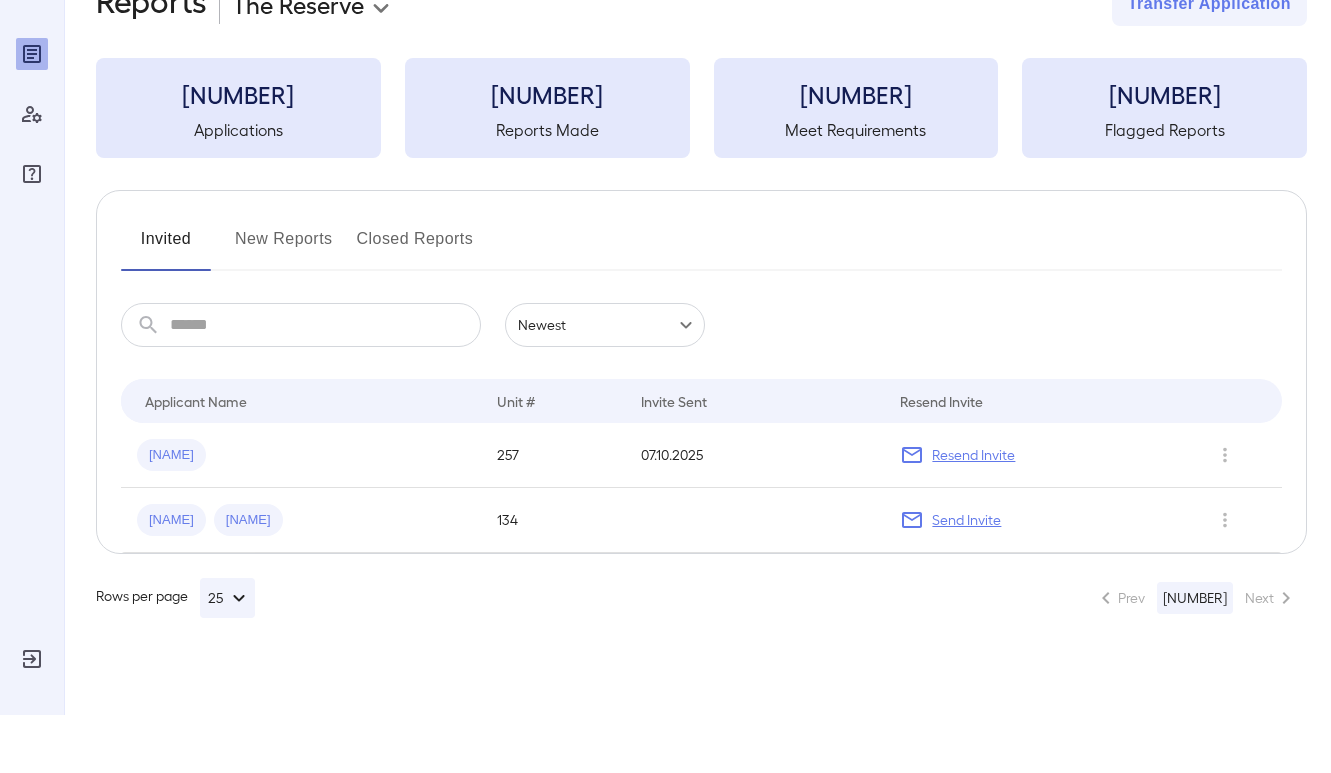 click at bounding box center [325, 383] 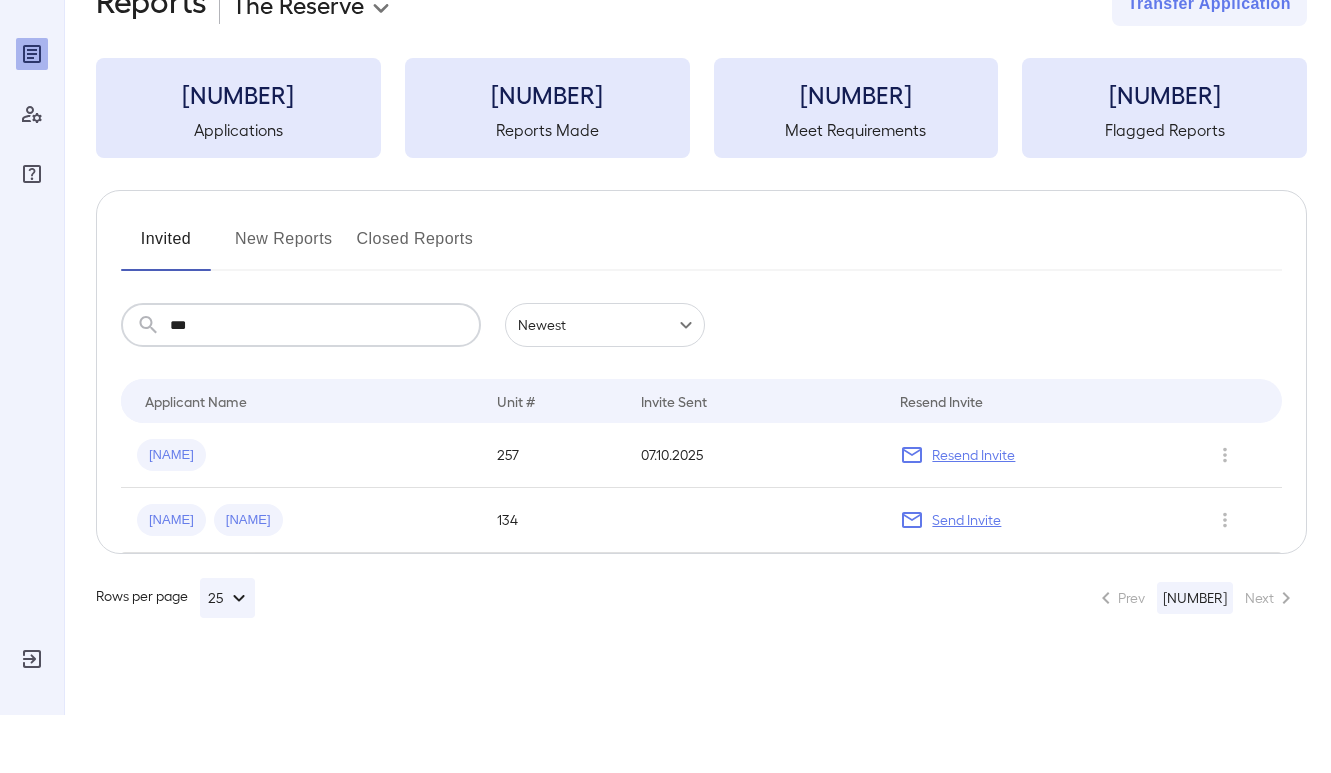 scroll, scrollTop: 58, scrollLeft: 0, axis: vertical 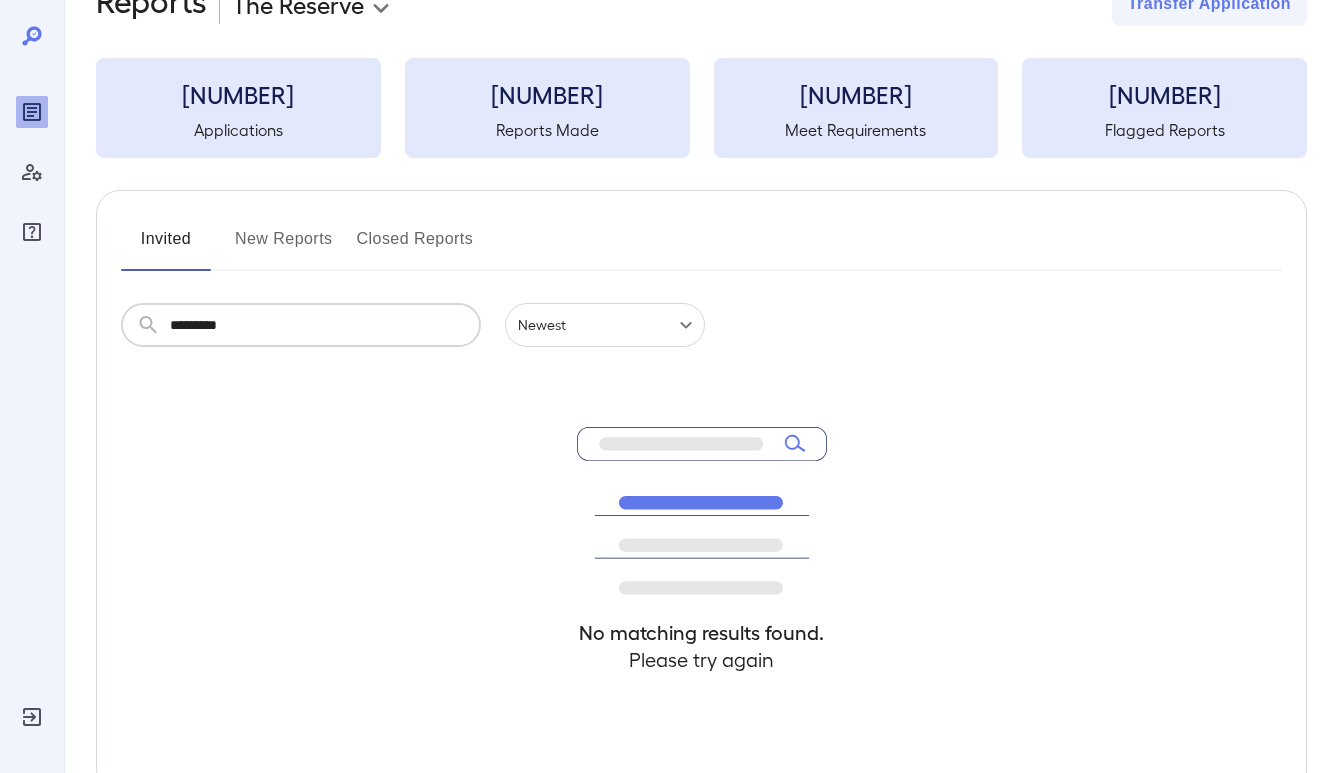 type on "*********" 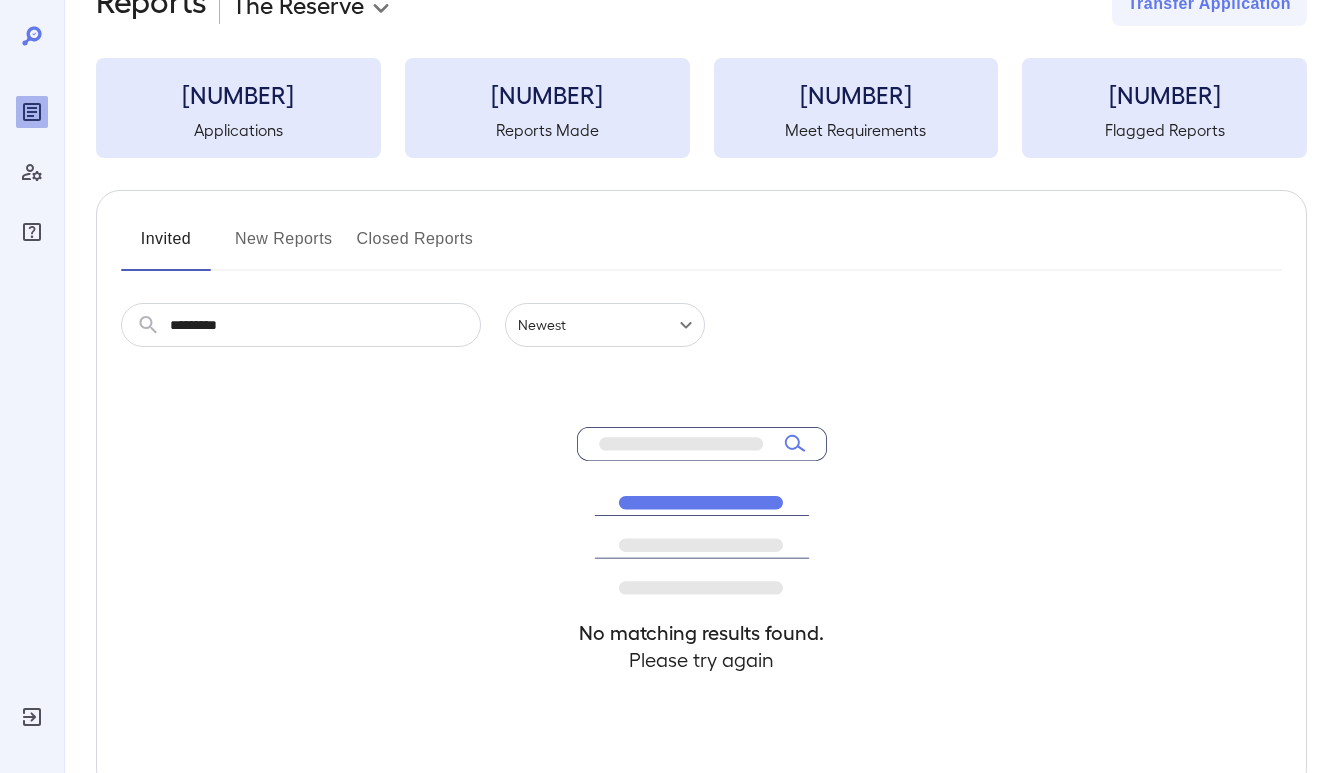 click on "Invited New Reports Closed Reports ​ ********* ​ Newest ****** No matching results found. Please try again" at bounding box center (701, 491) 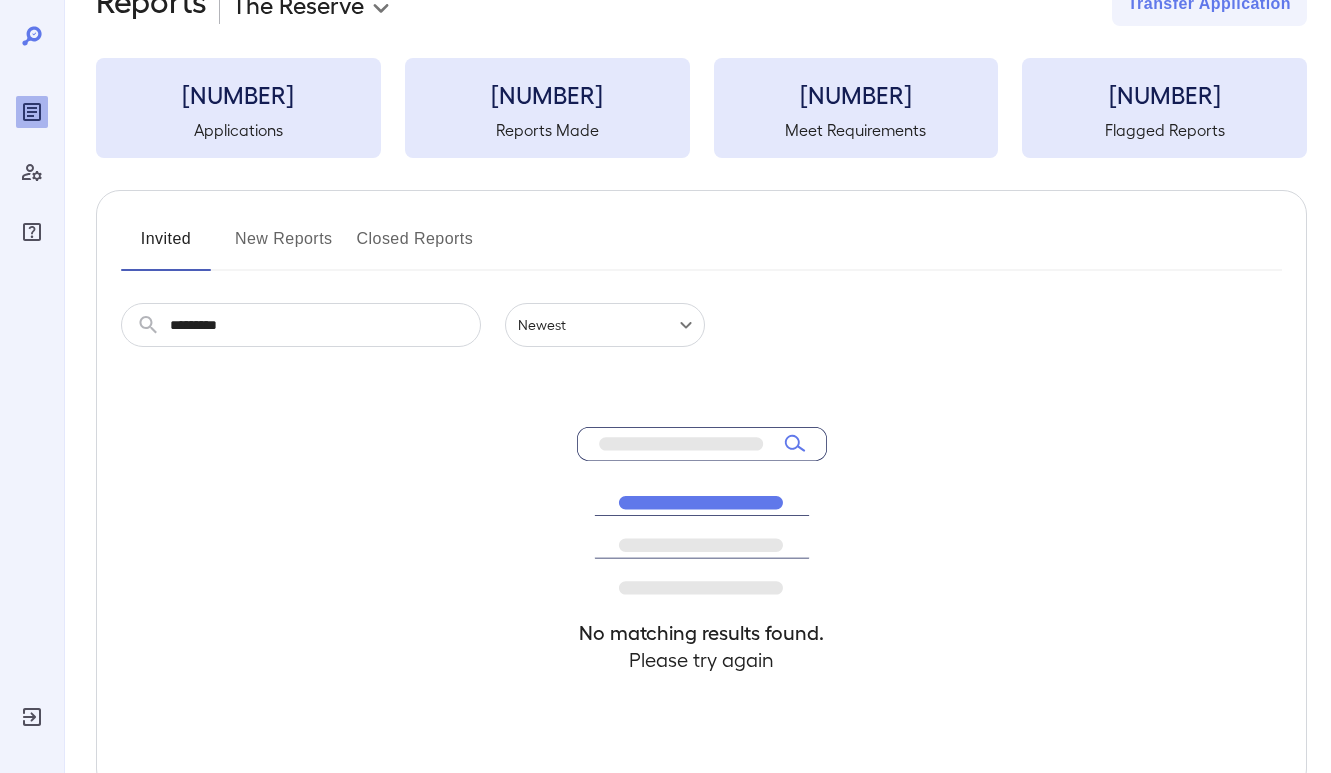 click on "New Reports" at bounding box center [284, 247] 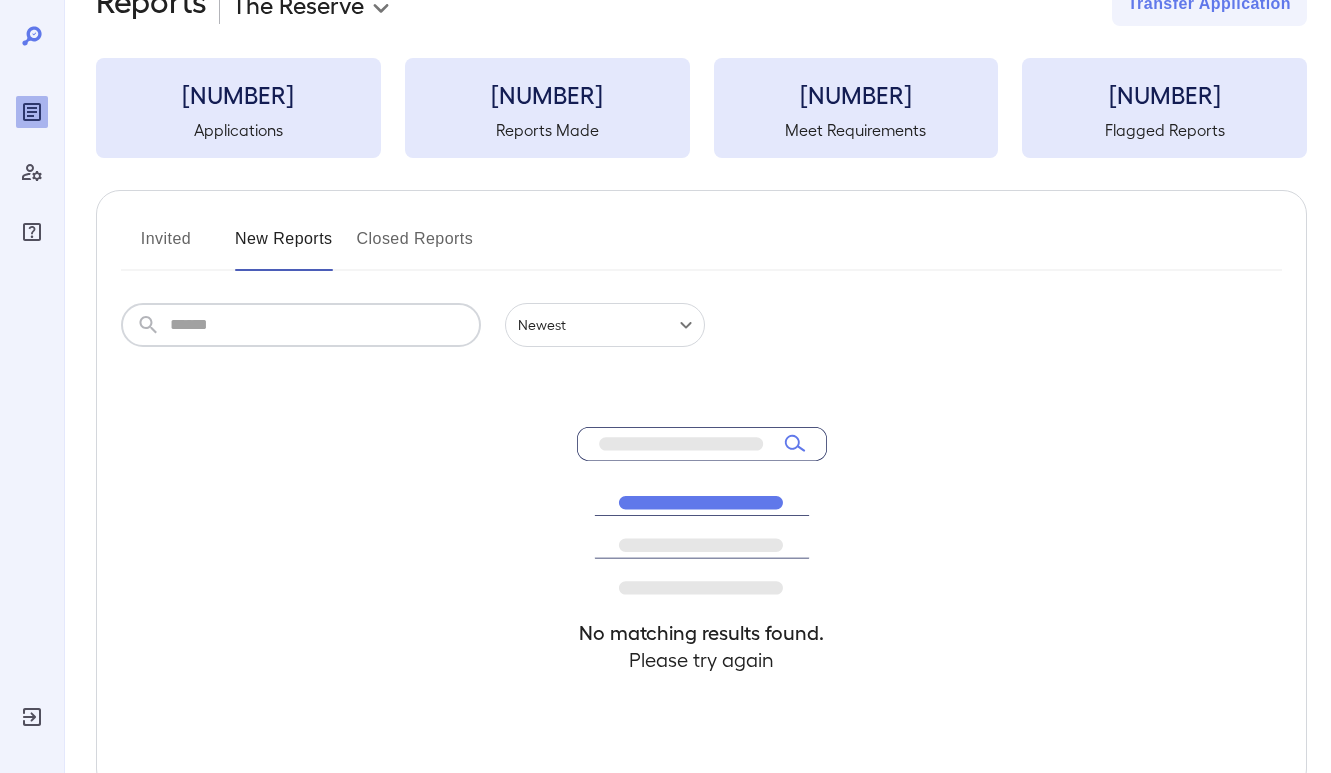 click at bounding box center (325, 325) 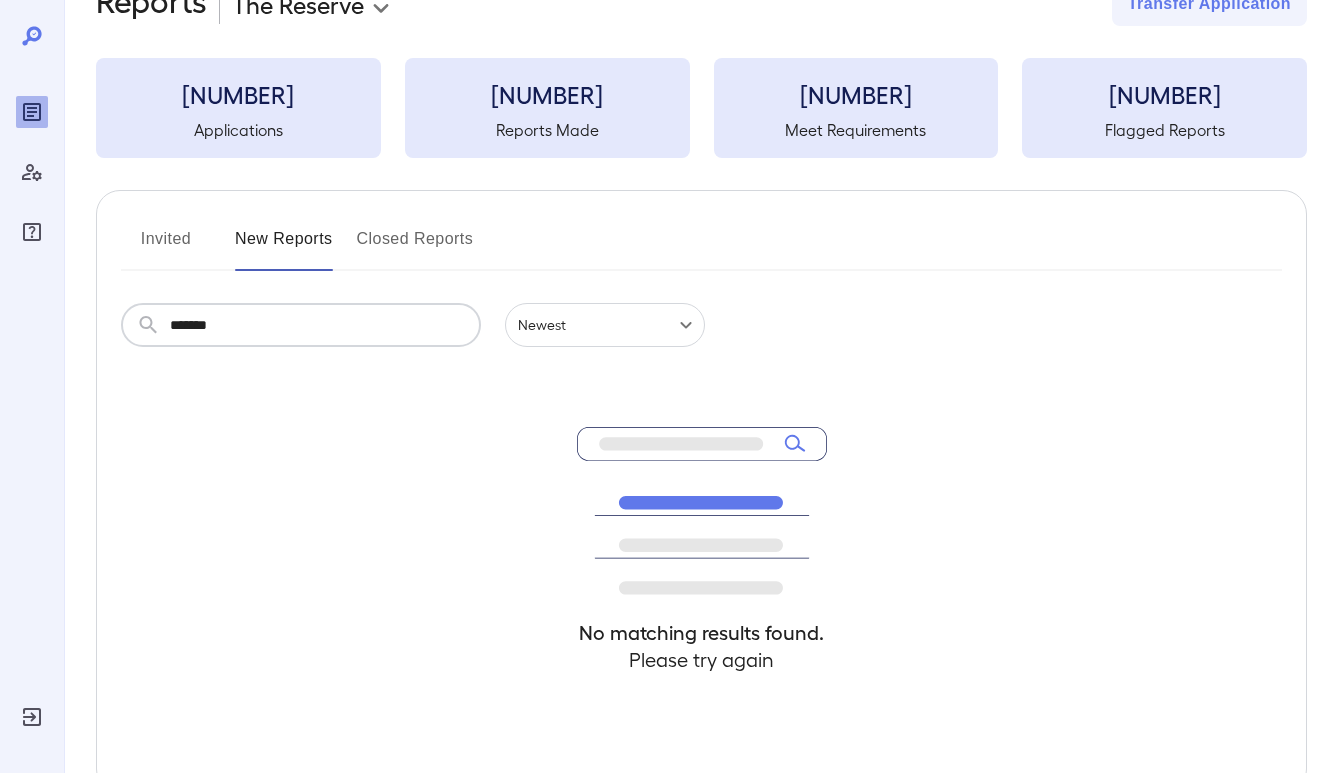 scroll, scrollTop: 0, scrollLeft: 0, axis: both 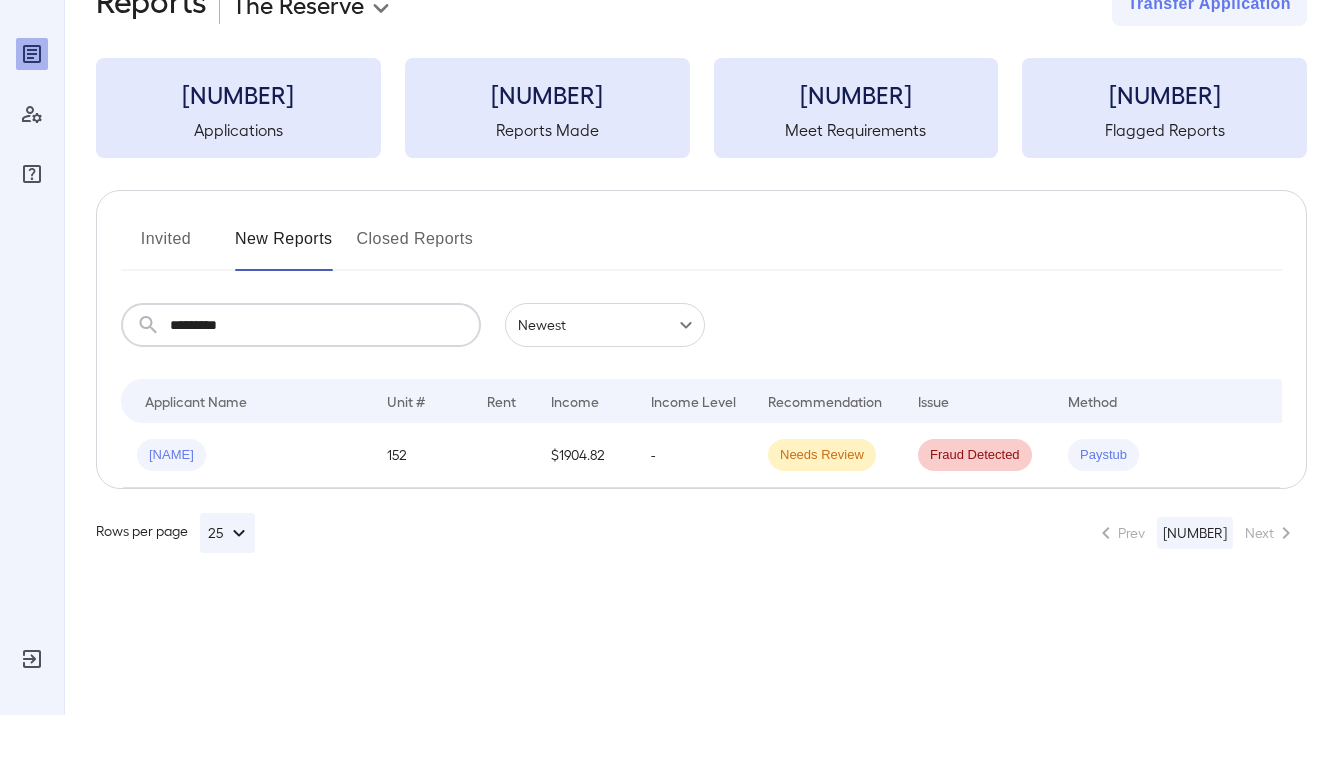 type on "*********" 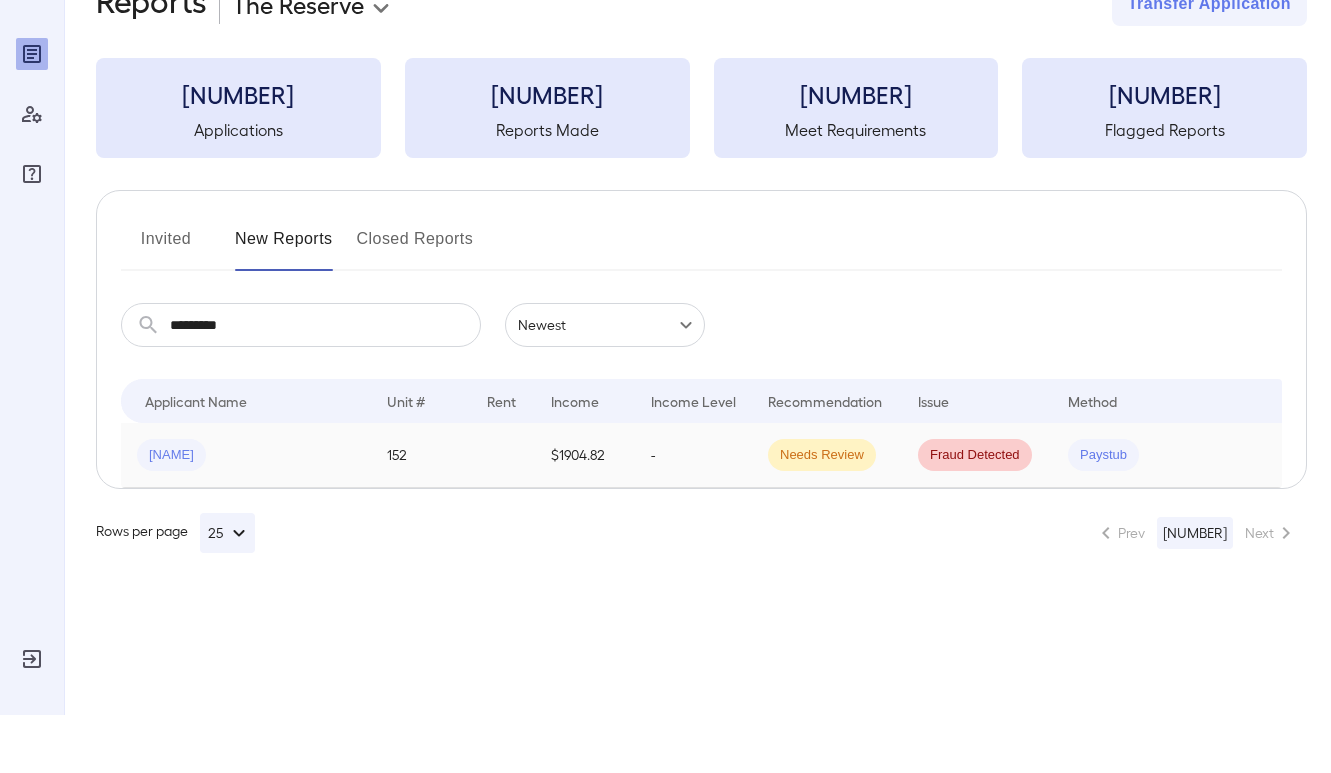 drag, startPoint x: 343, startPoint y: 322, endPoint x: 301, endPoint y: 465, distance: 149.04027 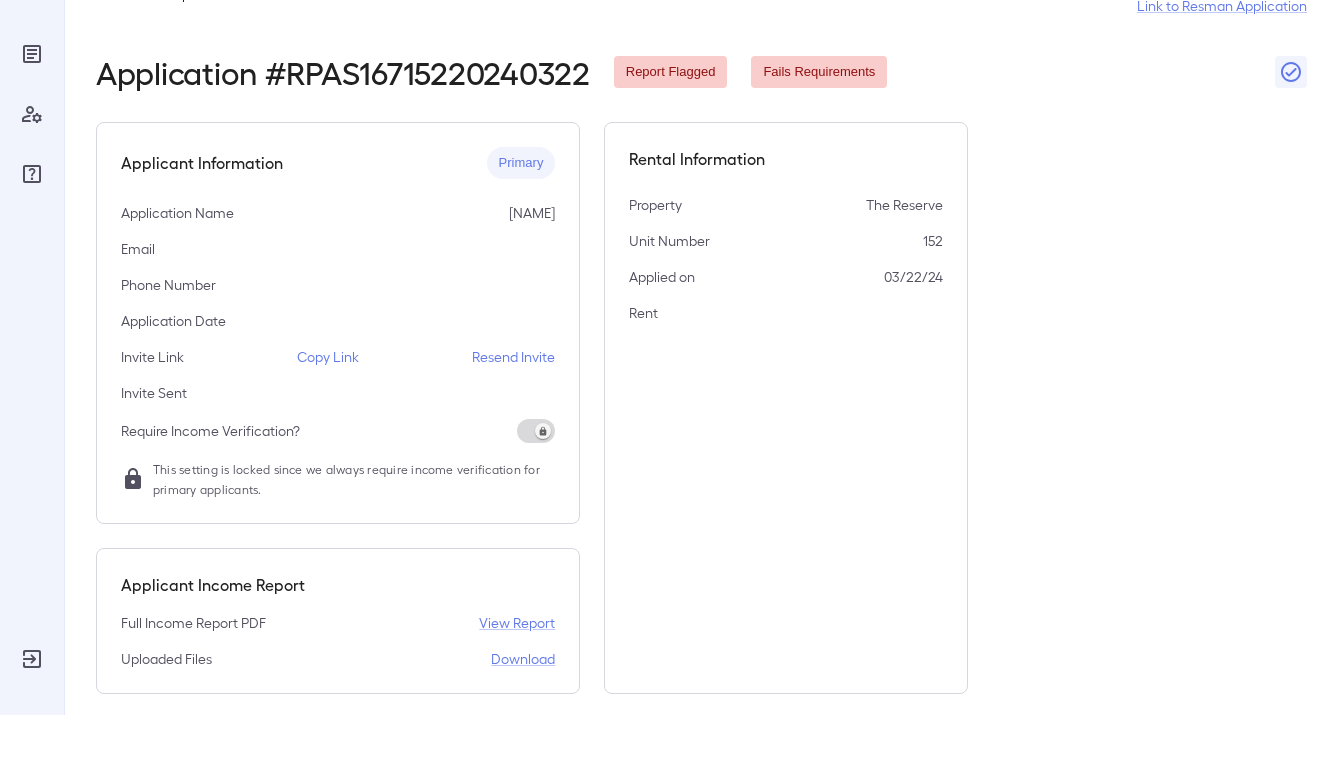 scroll, scrollTop: 19, scrollLeft: 0, axis: vertical 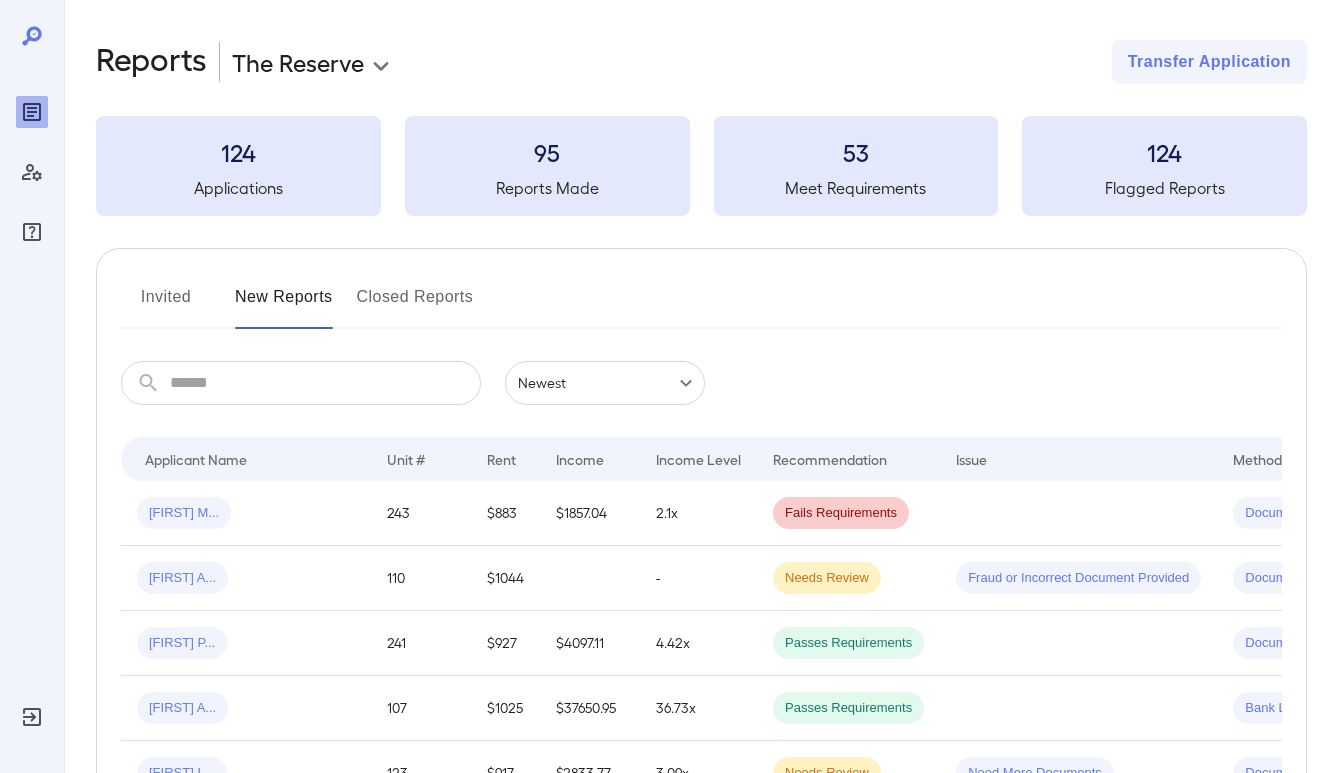 click at bounding box center [325, 383] 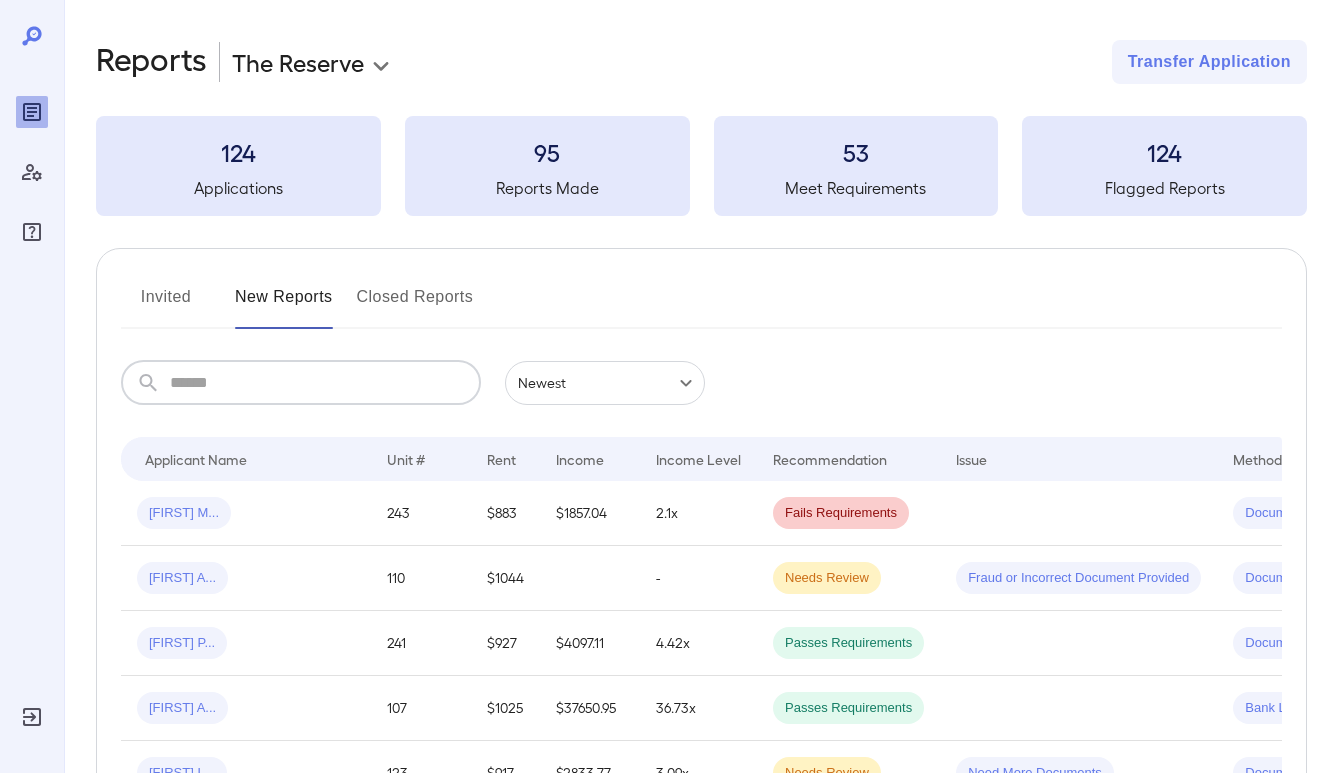 paste on "**********" 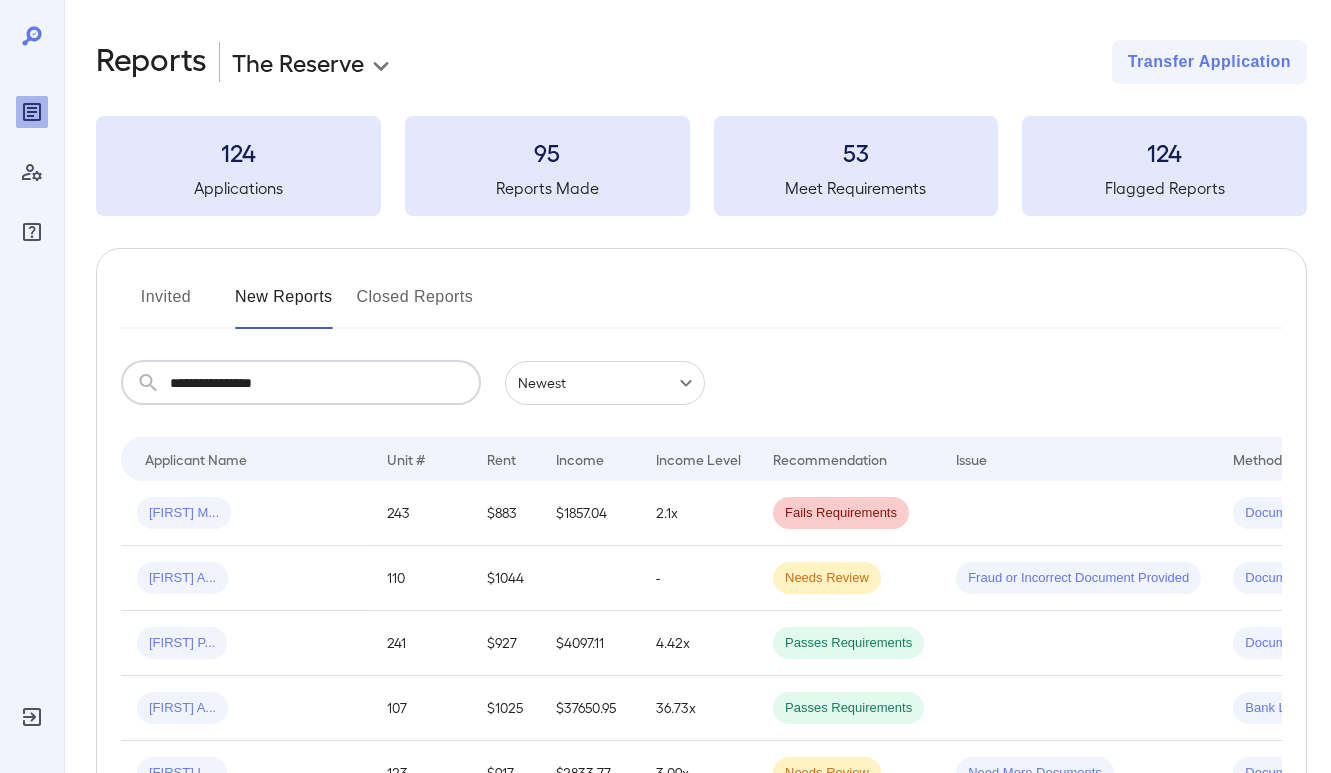 type on "**********" 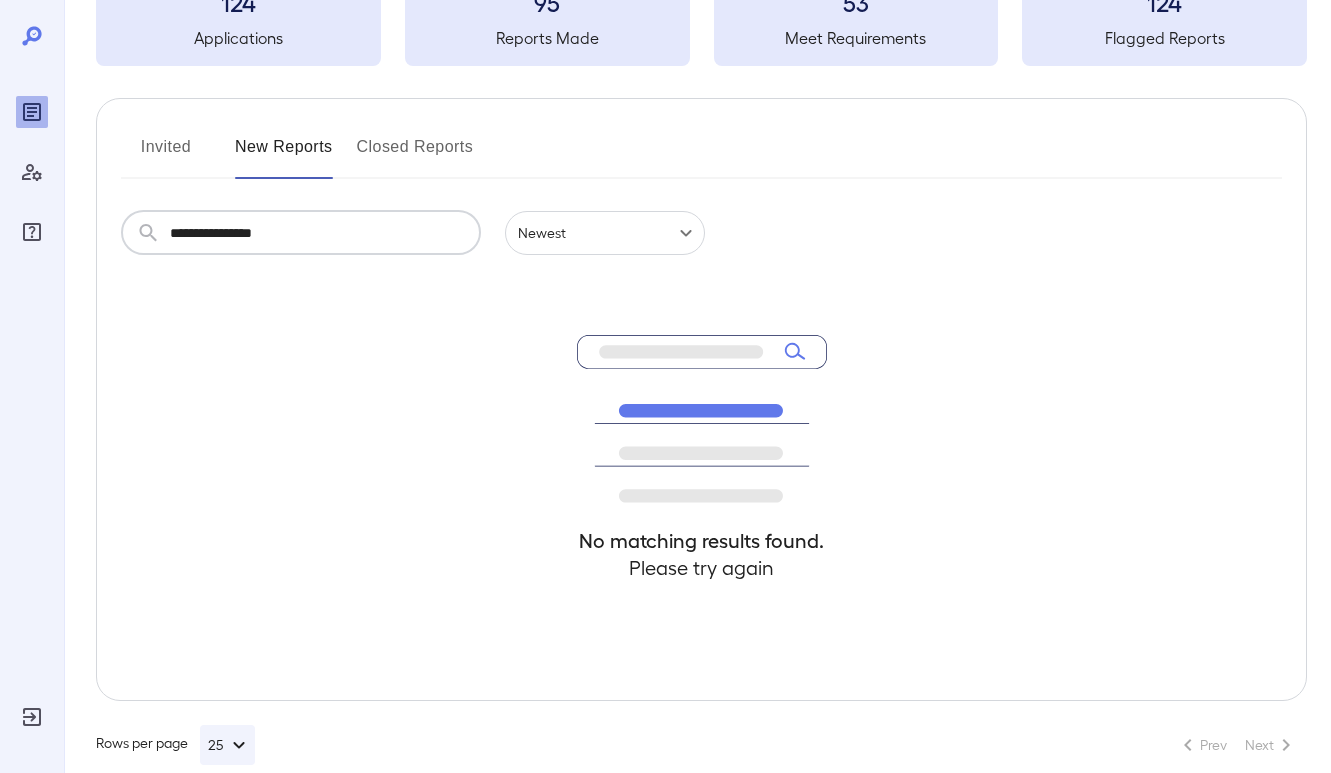 scroll, scrollTop: 181, scrollLeft: 0, axis: vertical 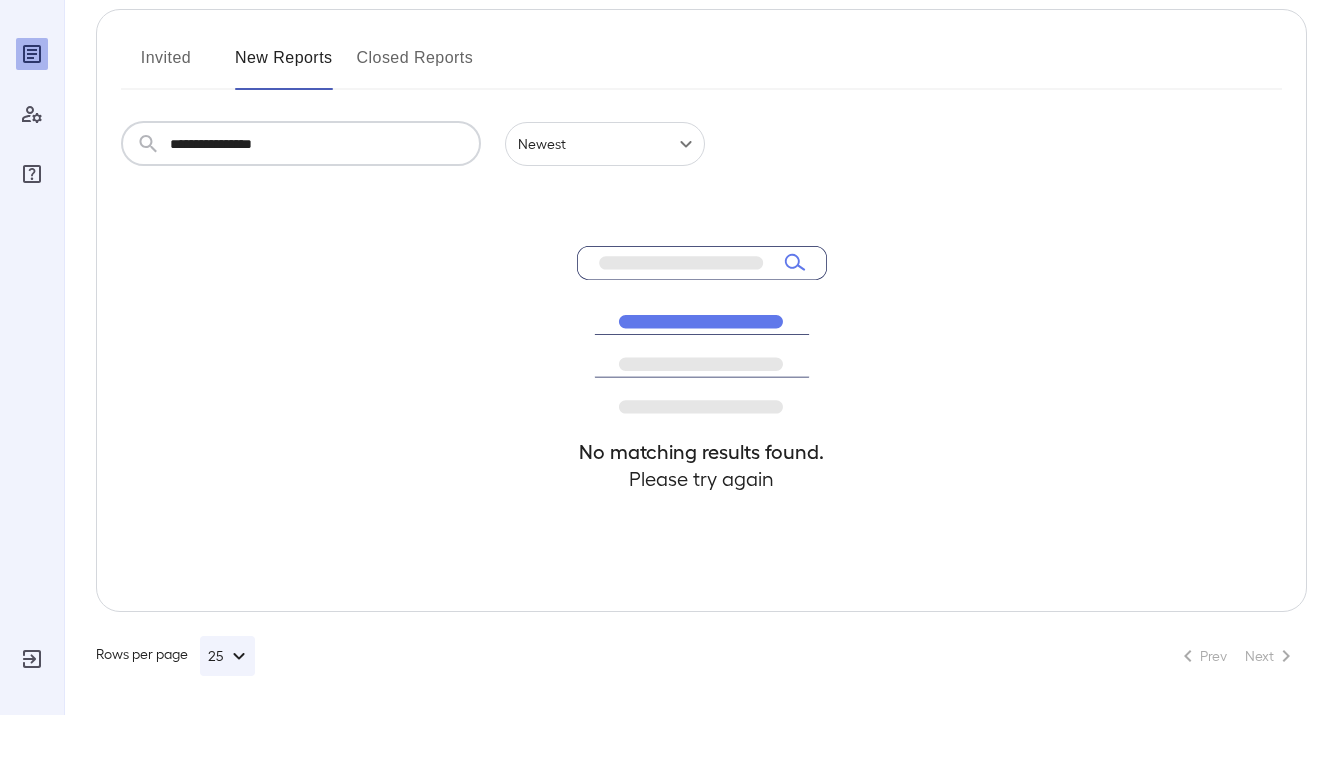 click on "**********" at bounding box center (325, 202) 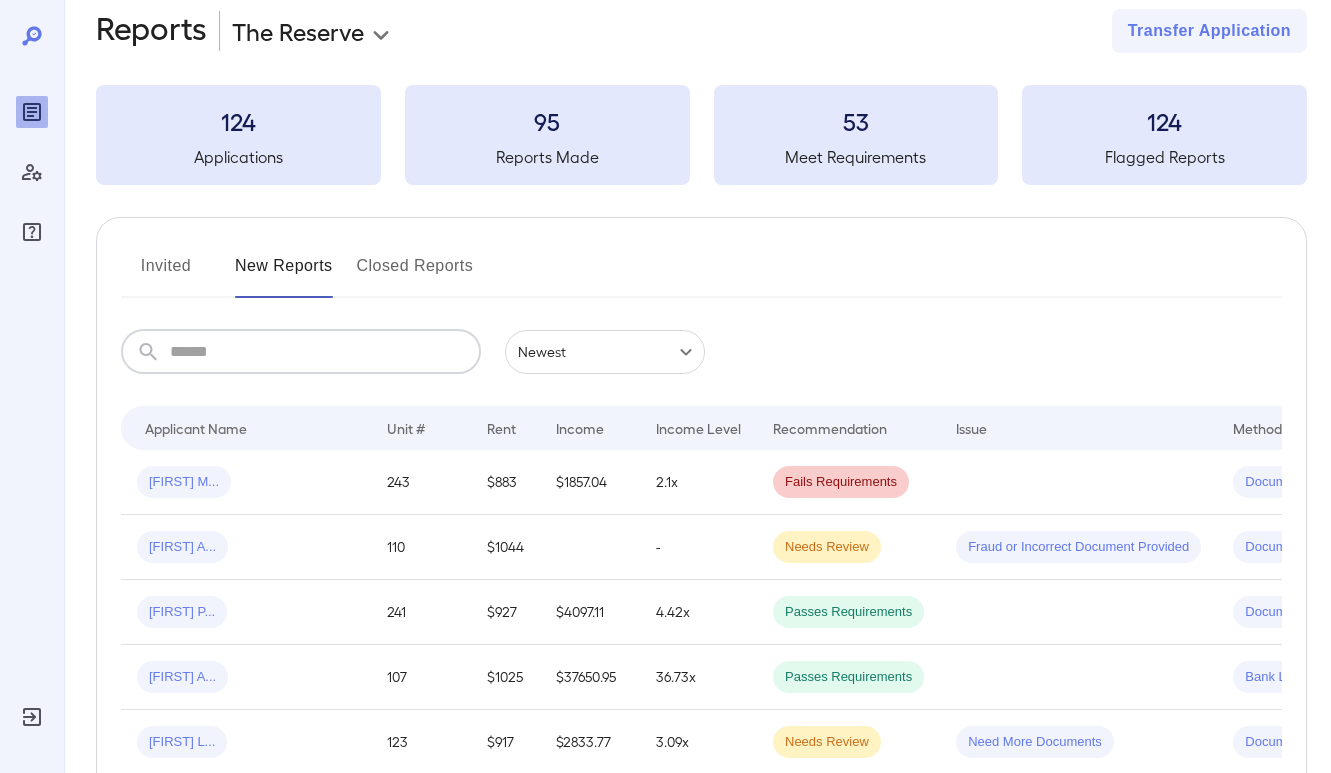 scroll, scrollTop: 0, scrollLeft: 0, axis: both 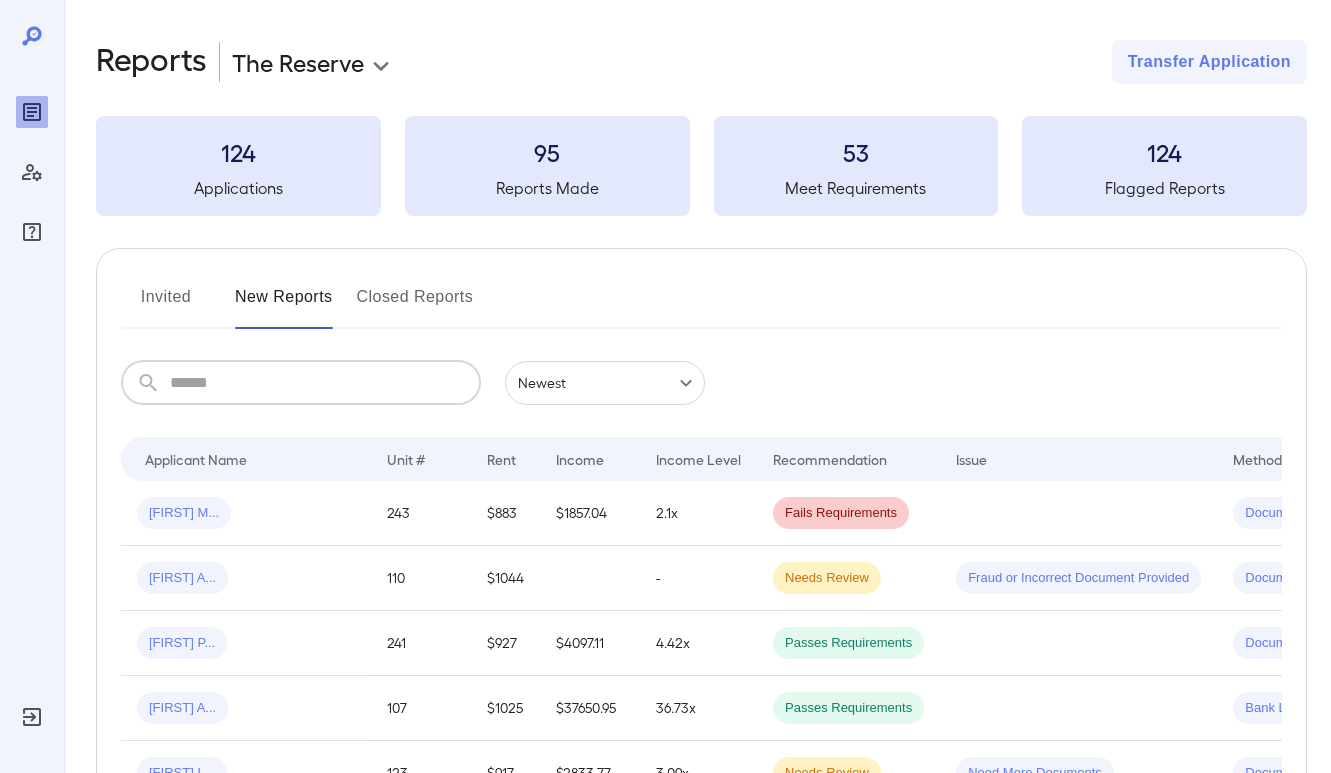 type on "*" 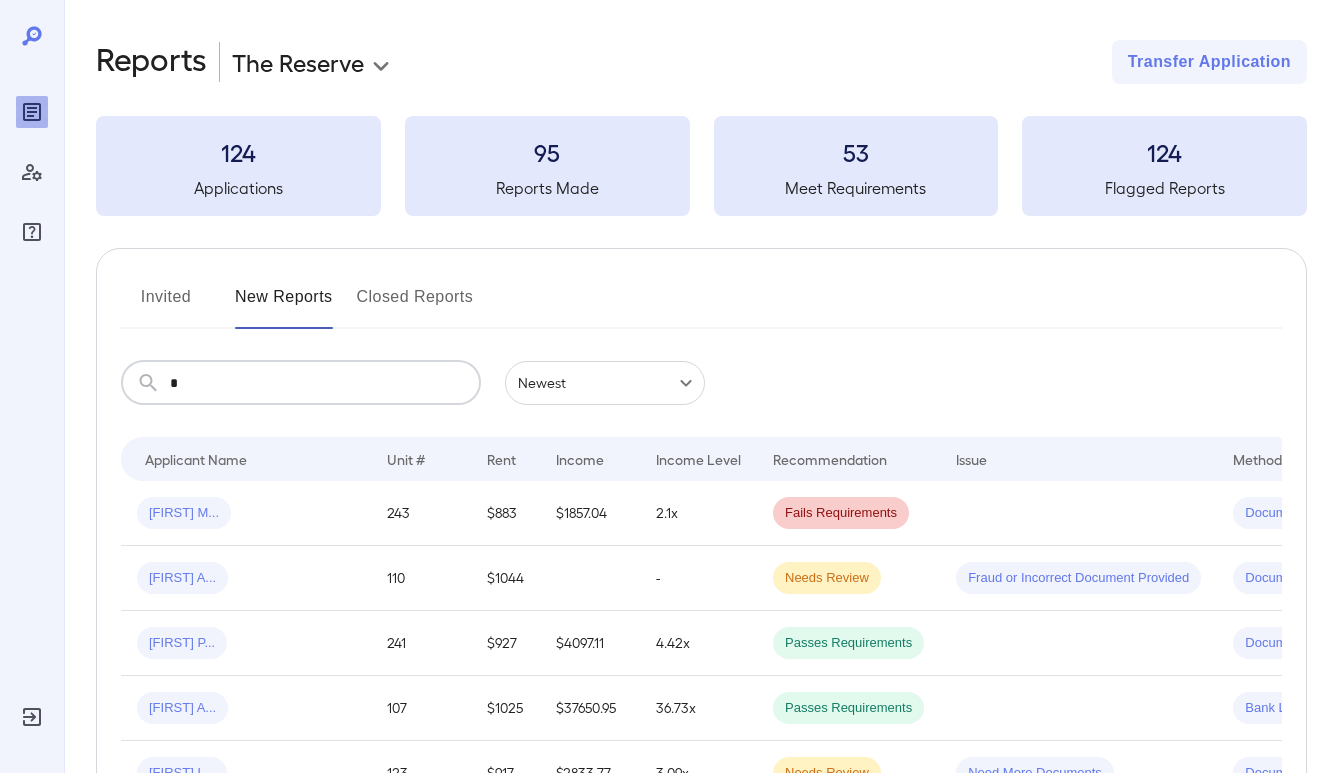 type on "*" 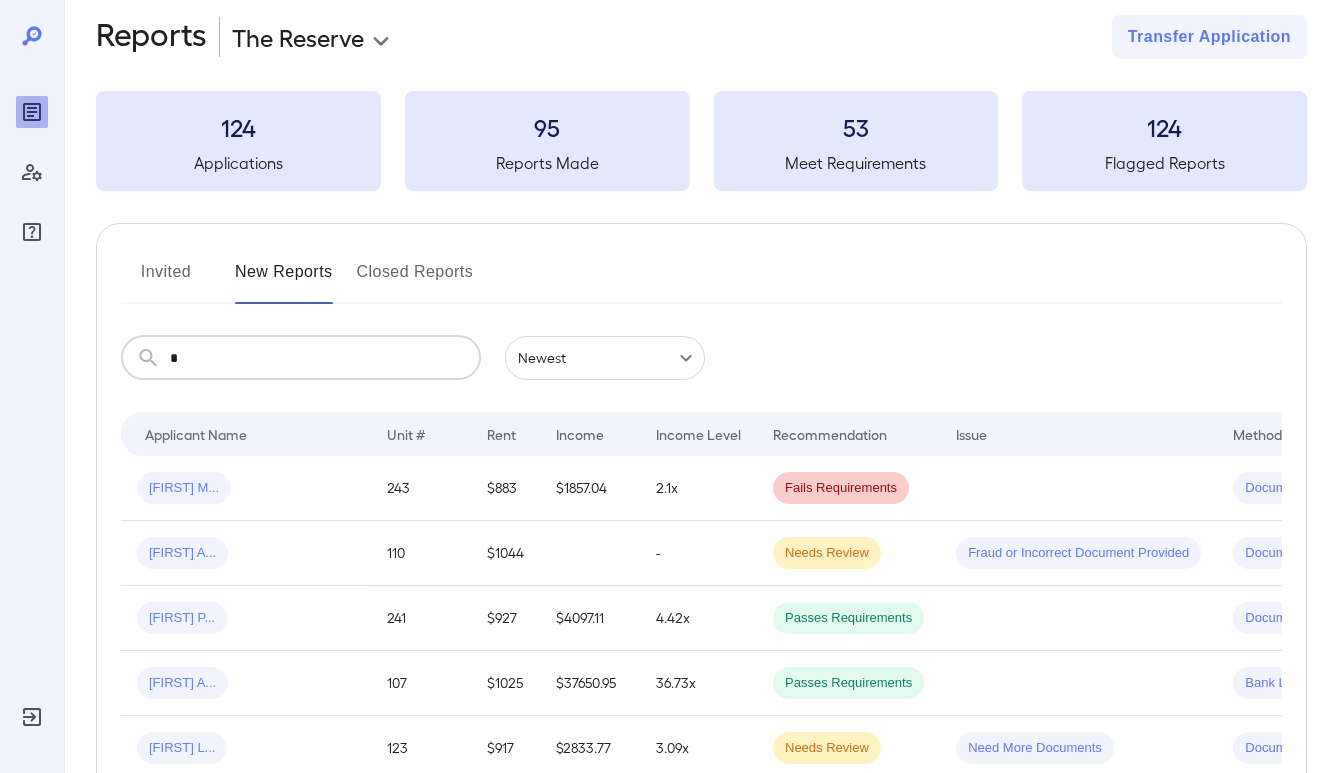 scroll, scrollTop: 0, scrollLeft: 0, axis: both 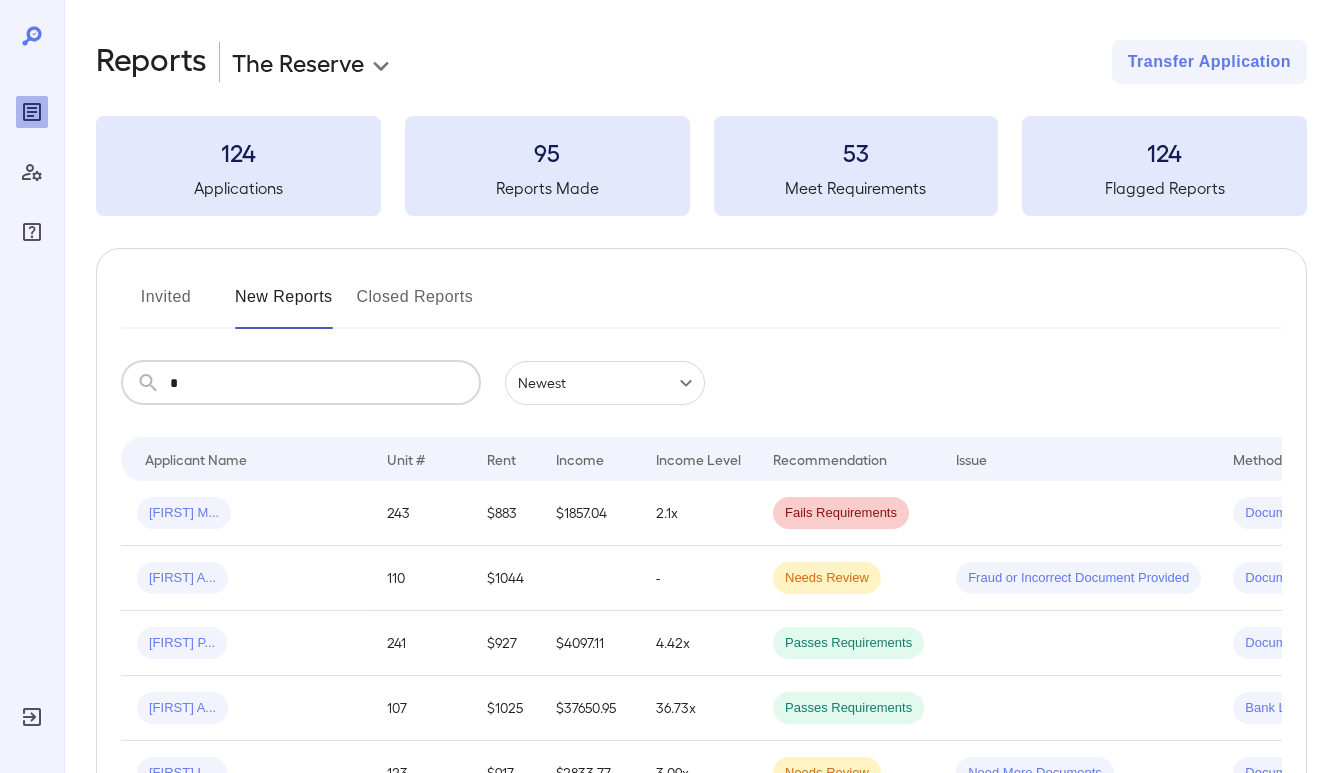 click on "Invited" at bounding box center [166, 305] 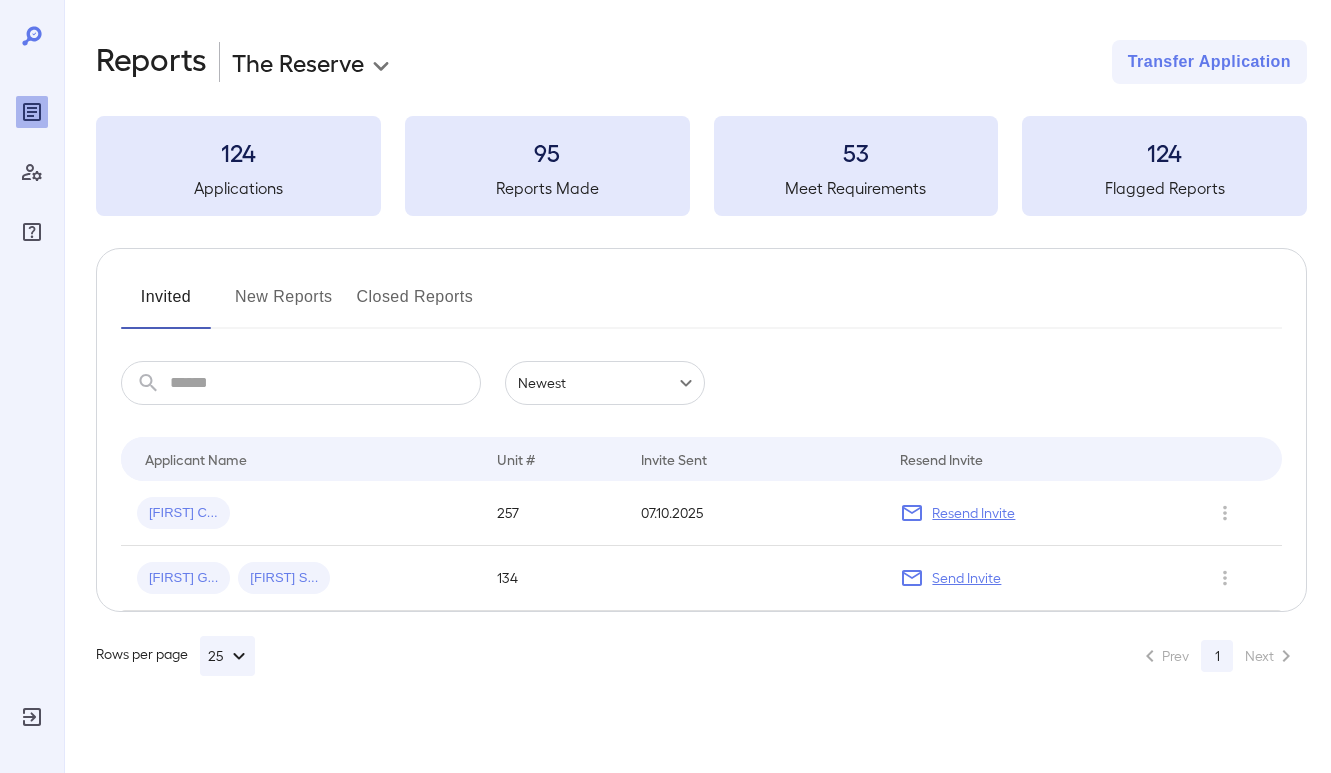 click on "Invited New Reports Closed Reports" at bounding box center (701, 305) 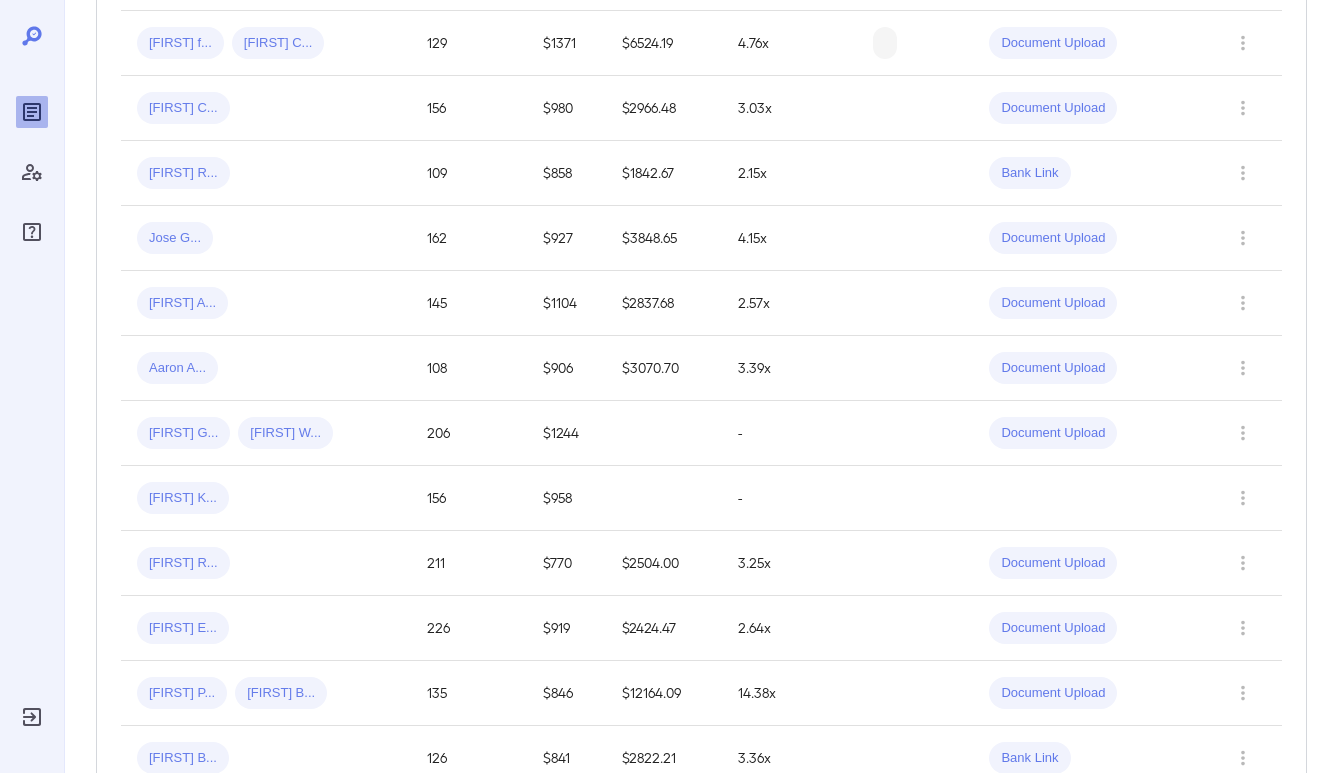 scroll, scrollTop: 195, scrollLeft: 0, axis: vertical 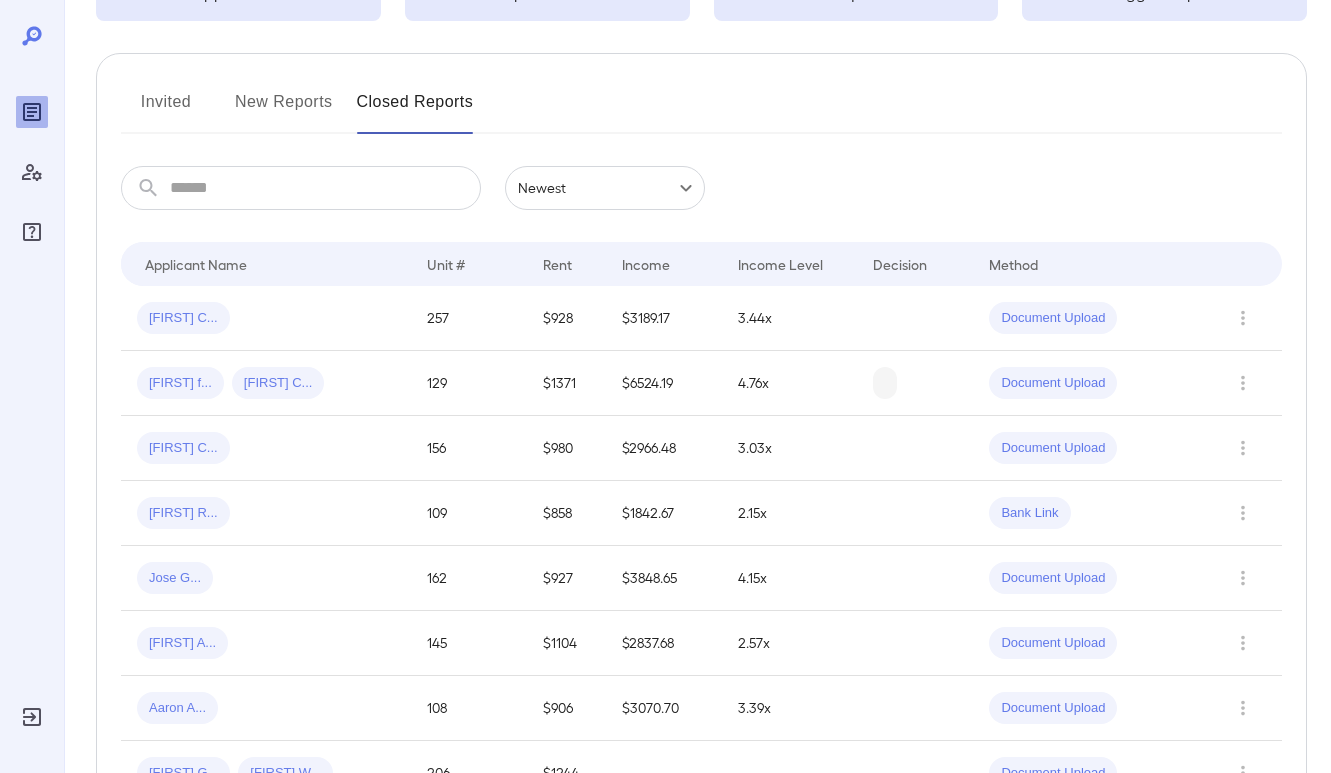 click on "New Reports" at bounding box center (284, 110) 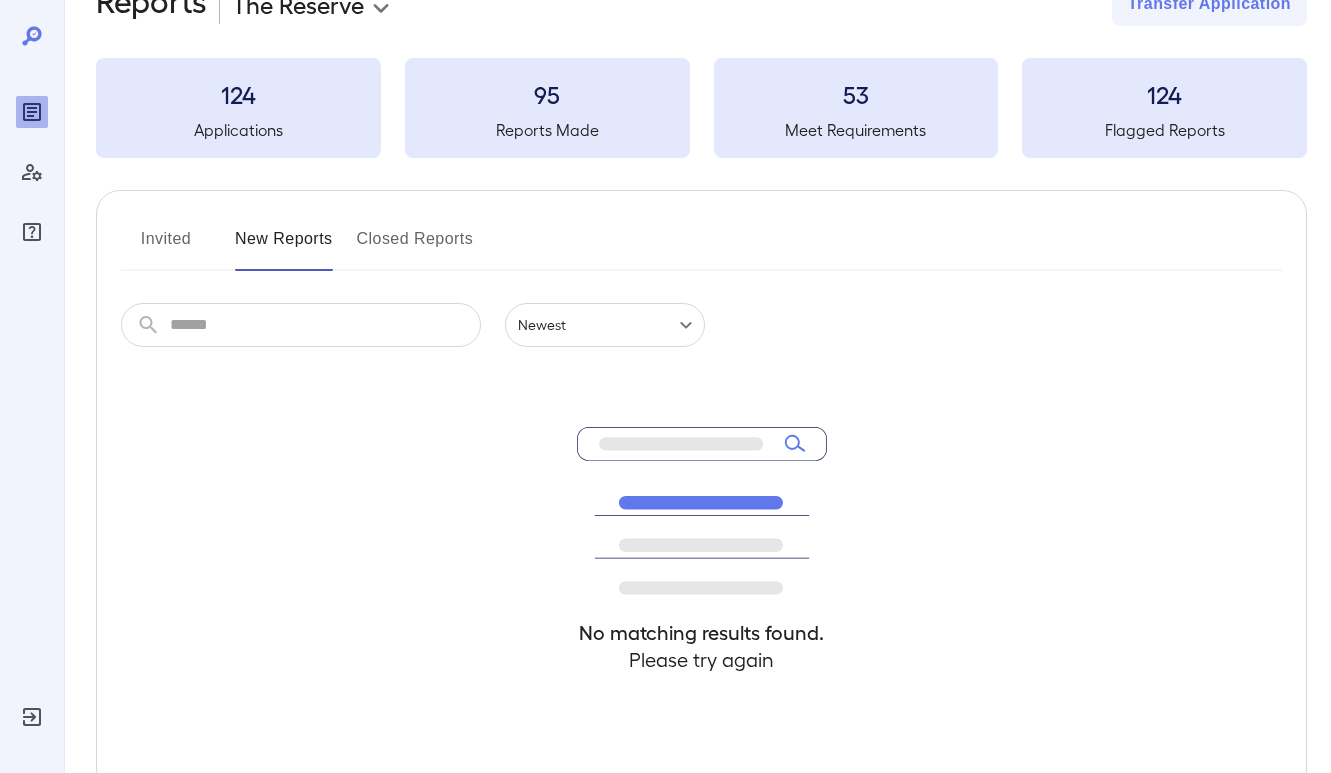 click at bounding box center (325, 325) 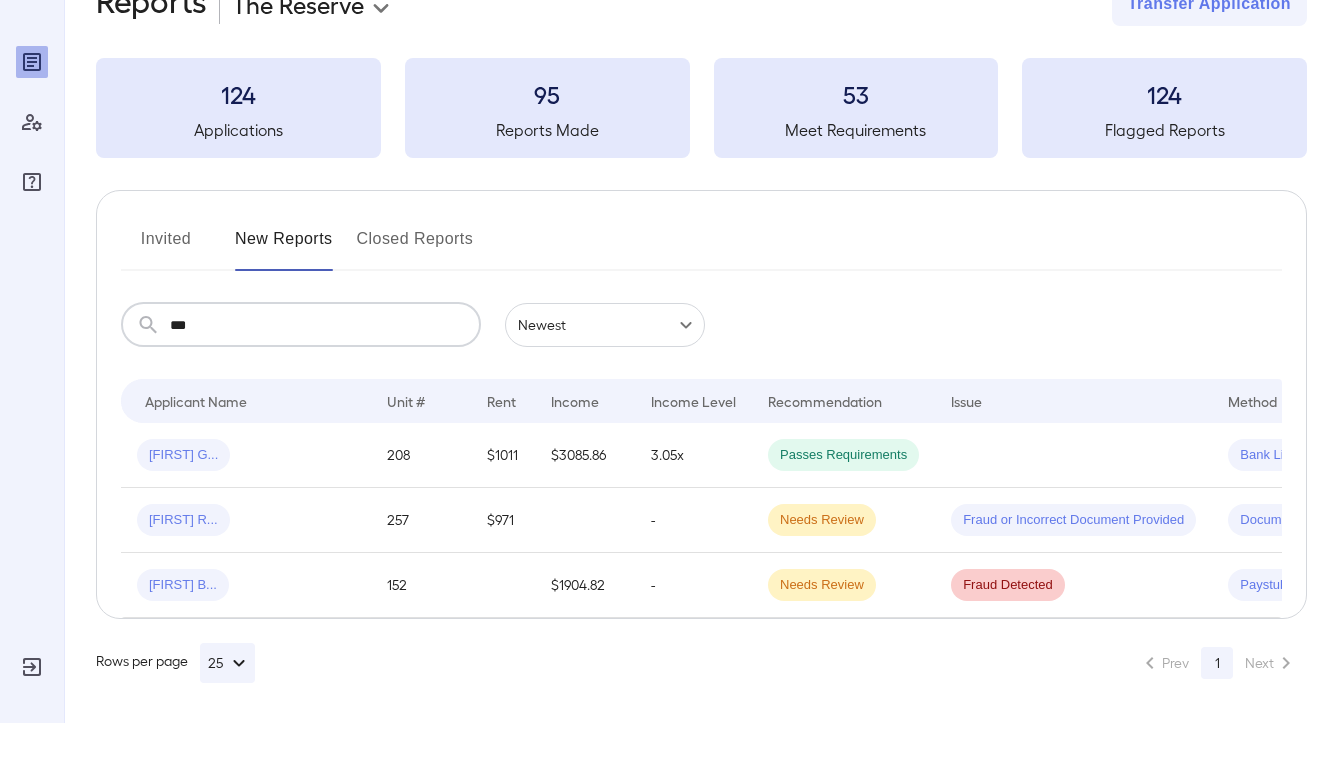 scroll, scrollTop: 0, scrollLeft: 0, axis: both 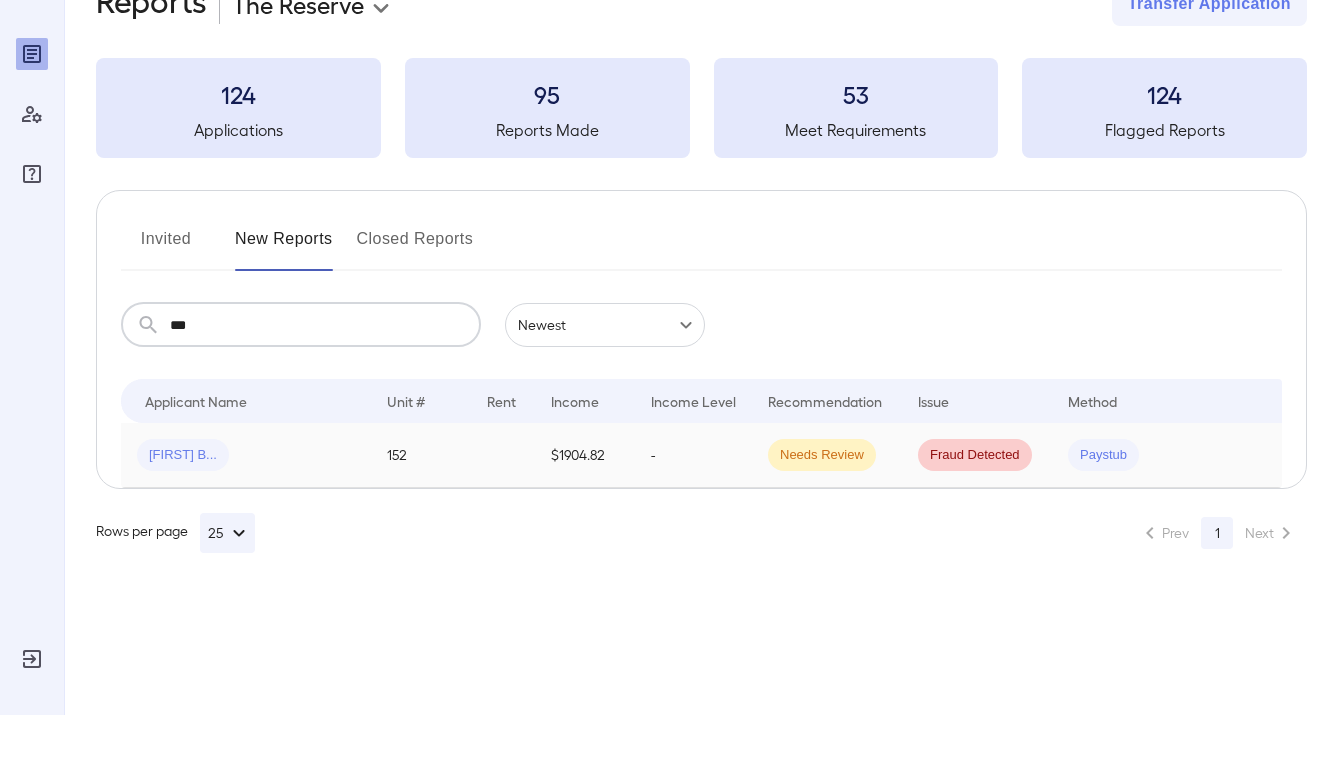 type on "***" 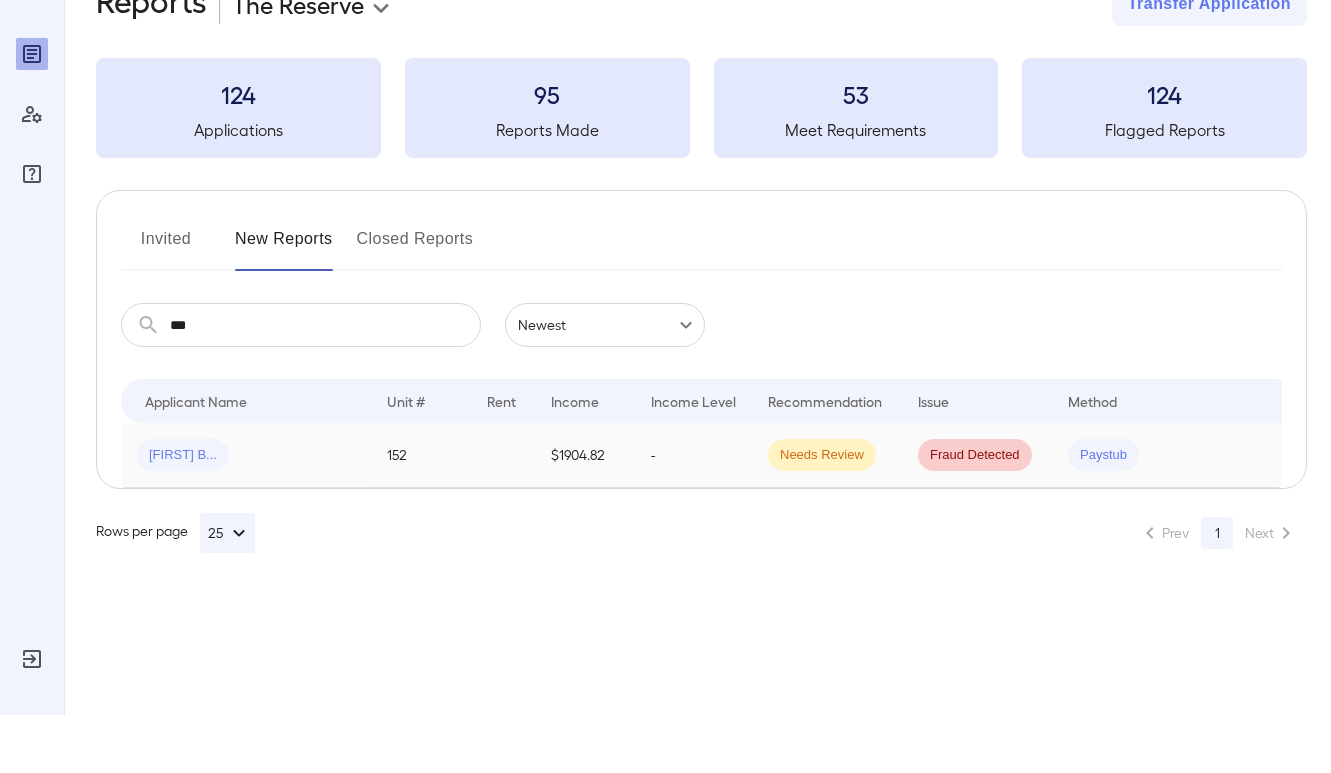 click on "152" at bounding box center (421, 513) 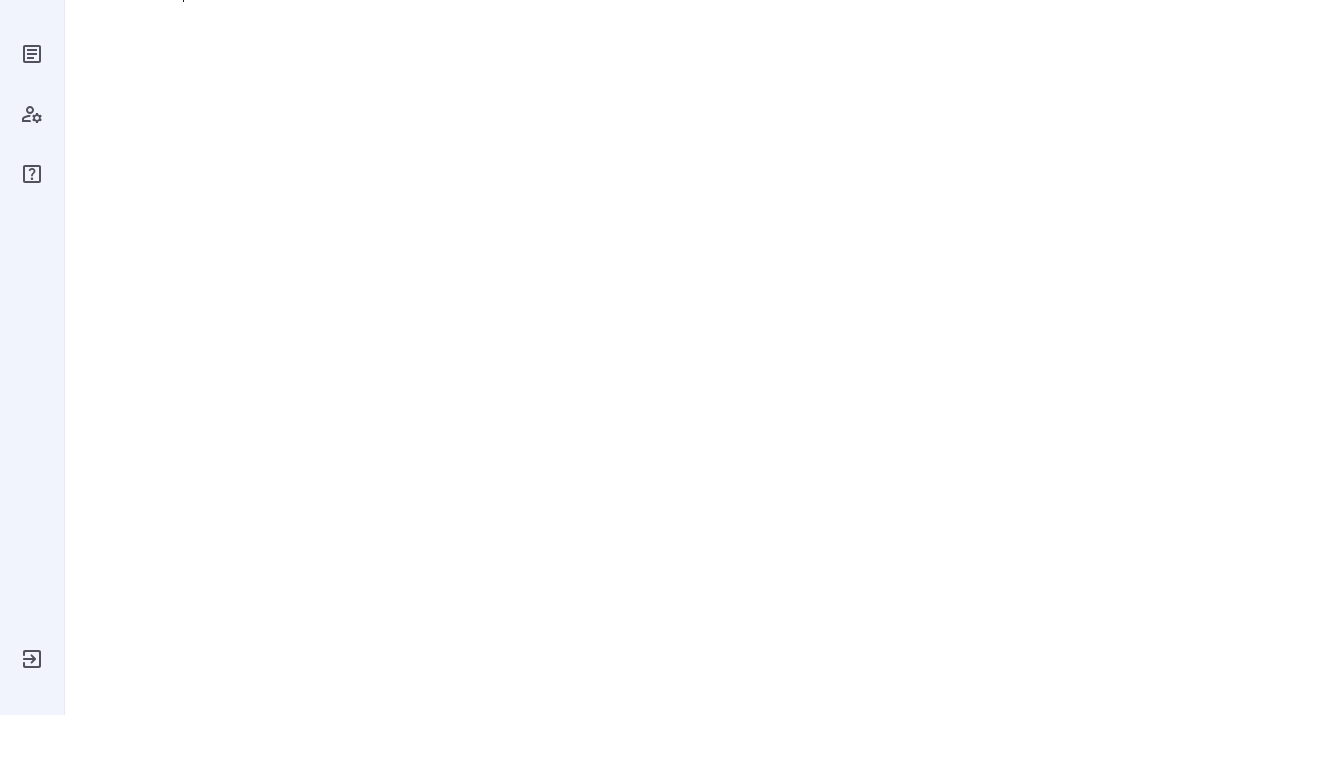 scroll, scrollTop: 19, scrollLeft: 0, axis: vertical 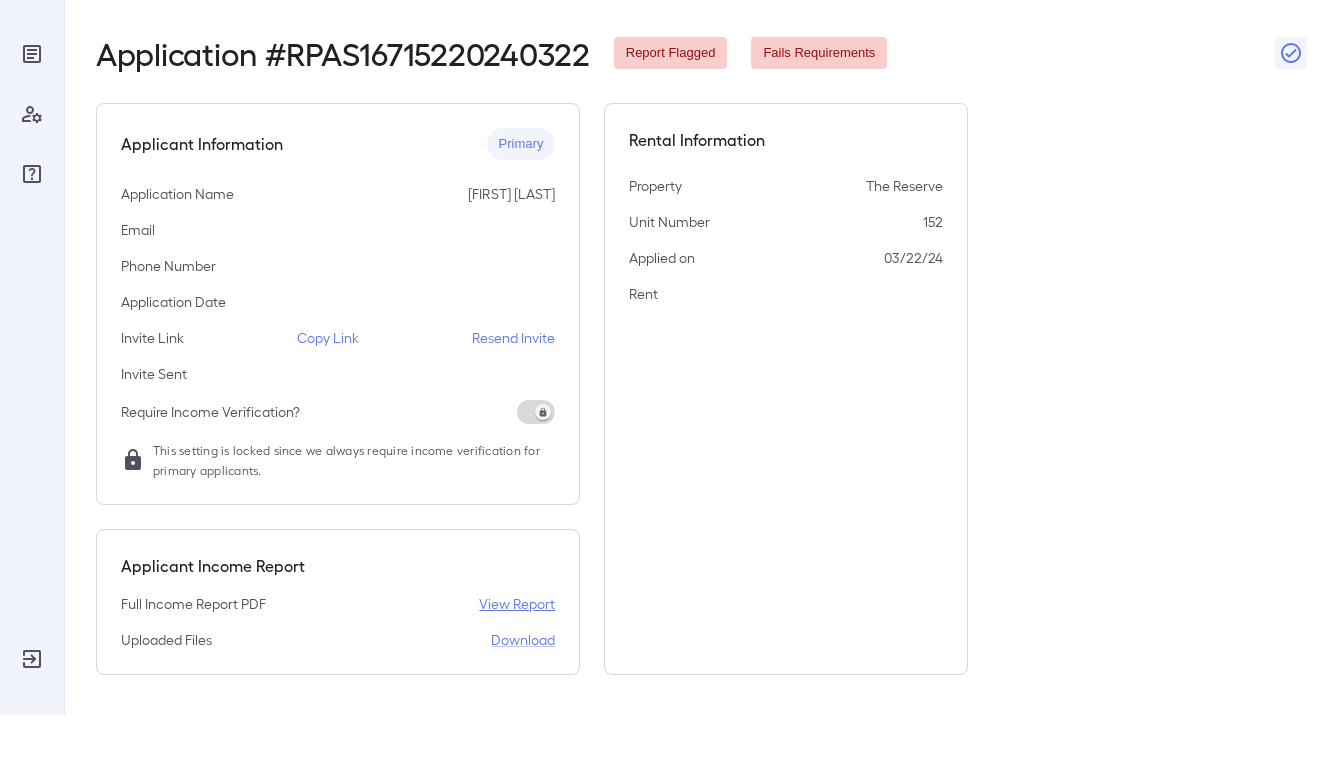 click on "View Report" at bounding box center (517, 662) 